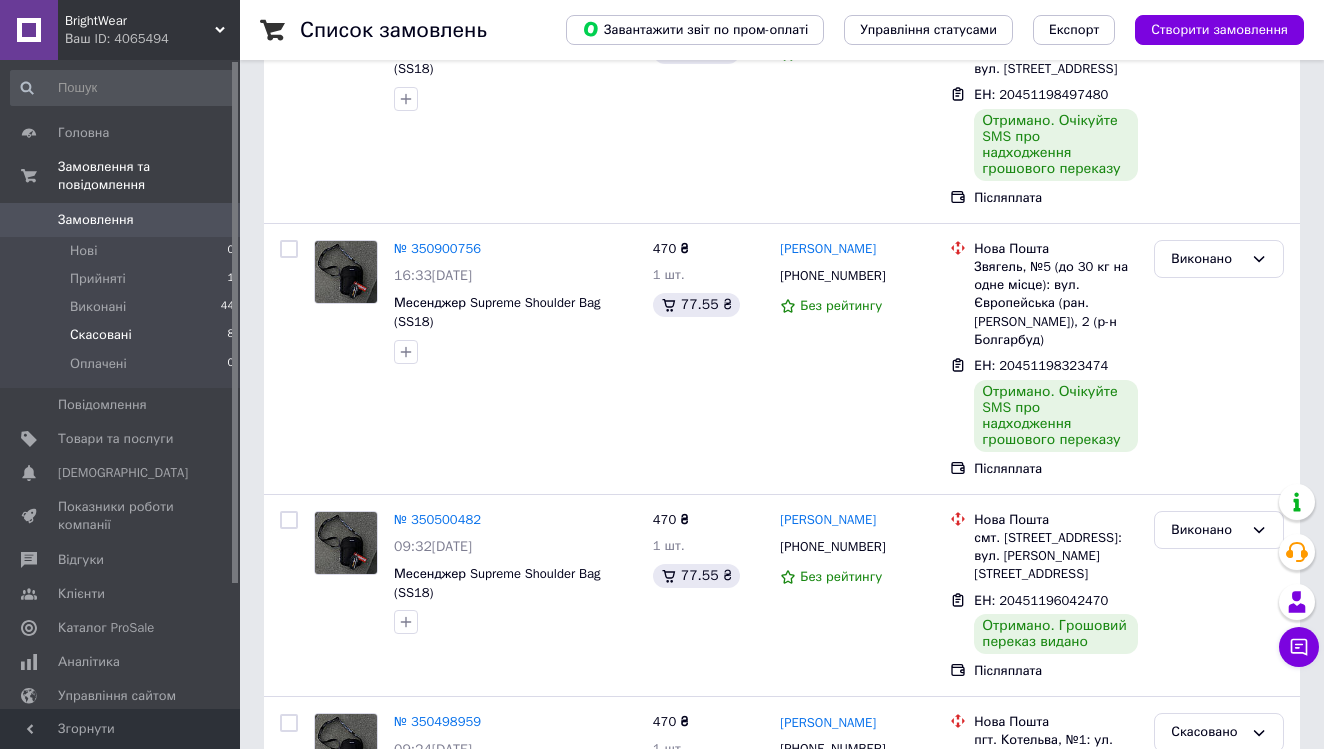 scroll, scrollTop: 806, scrollLeft: 0, axis: vertical 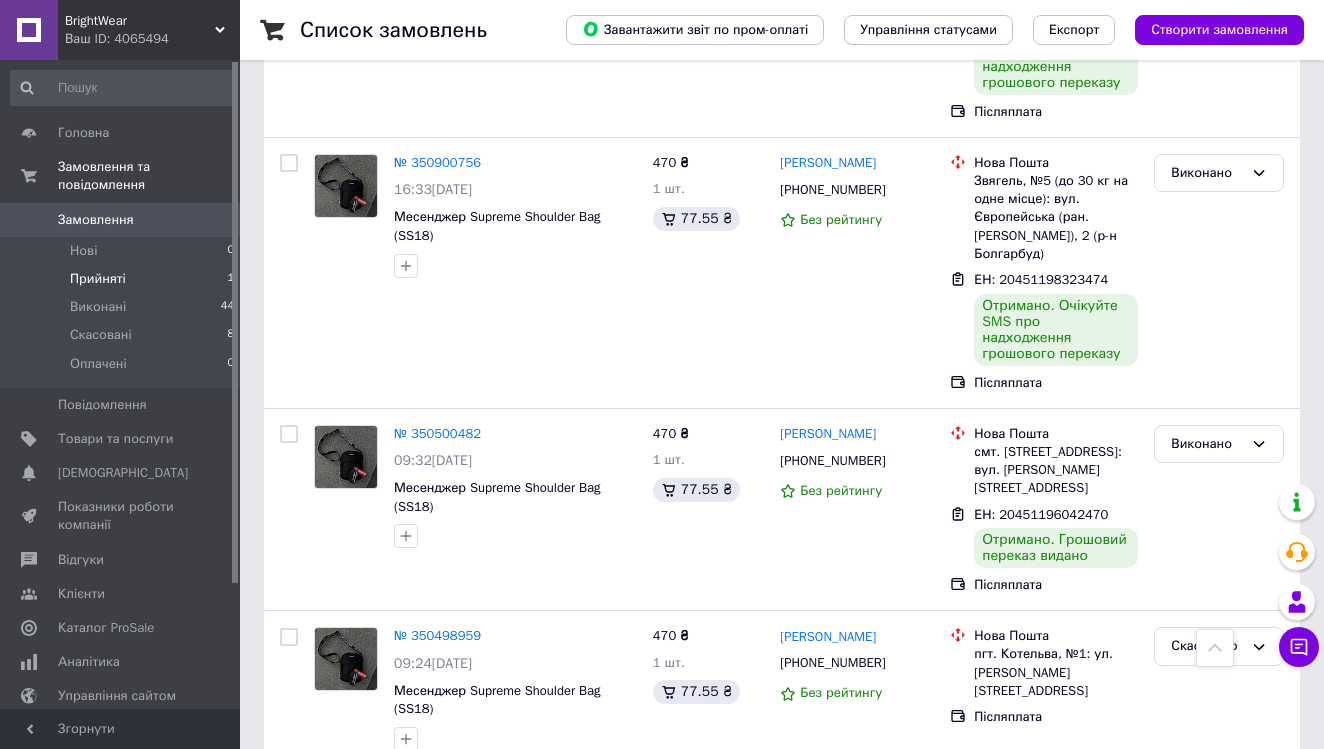 click on "Прийняті 1" at bounding box center (123, 279) 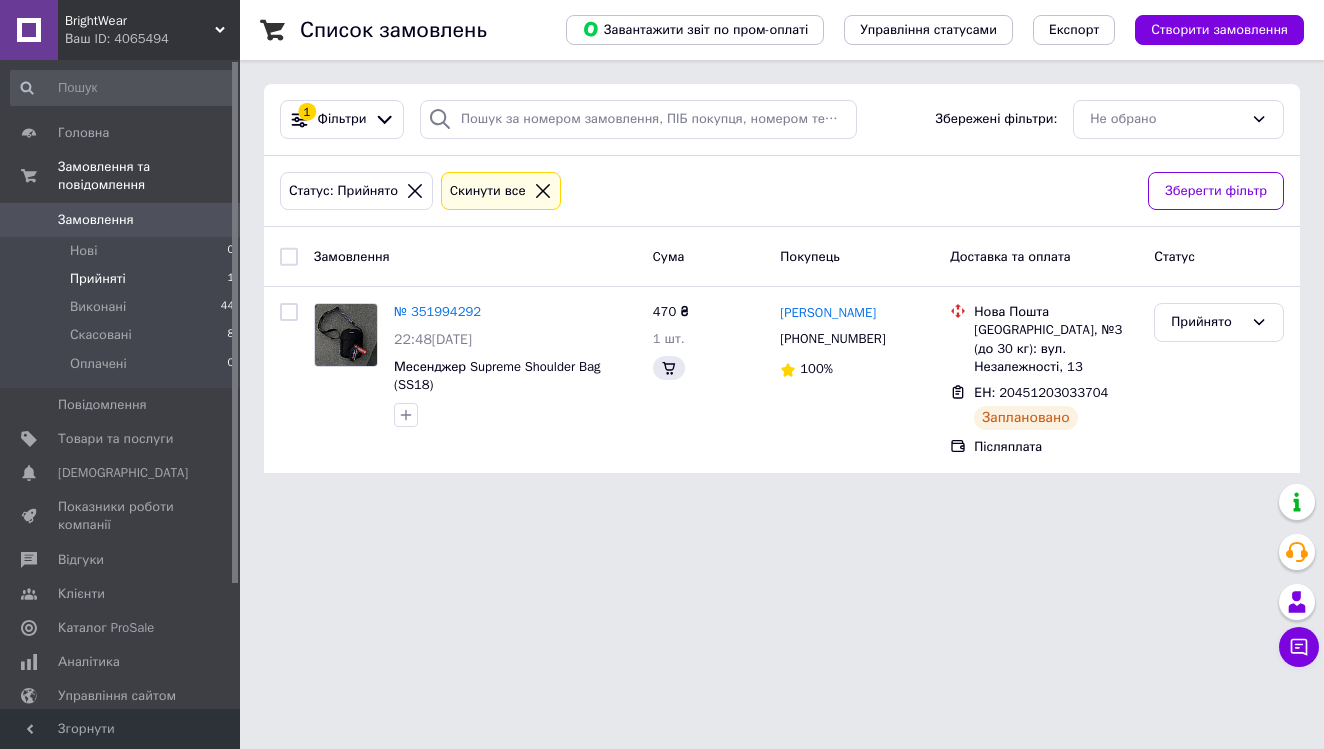 scroll, scrollTop: 0, scrollLeft: 0, axis: both 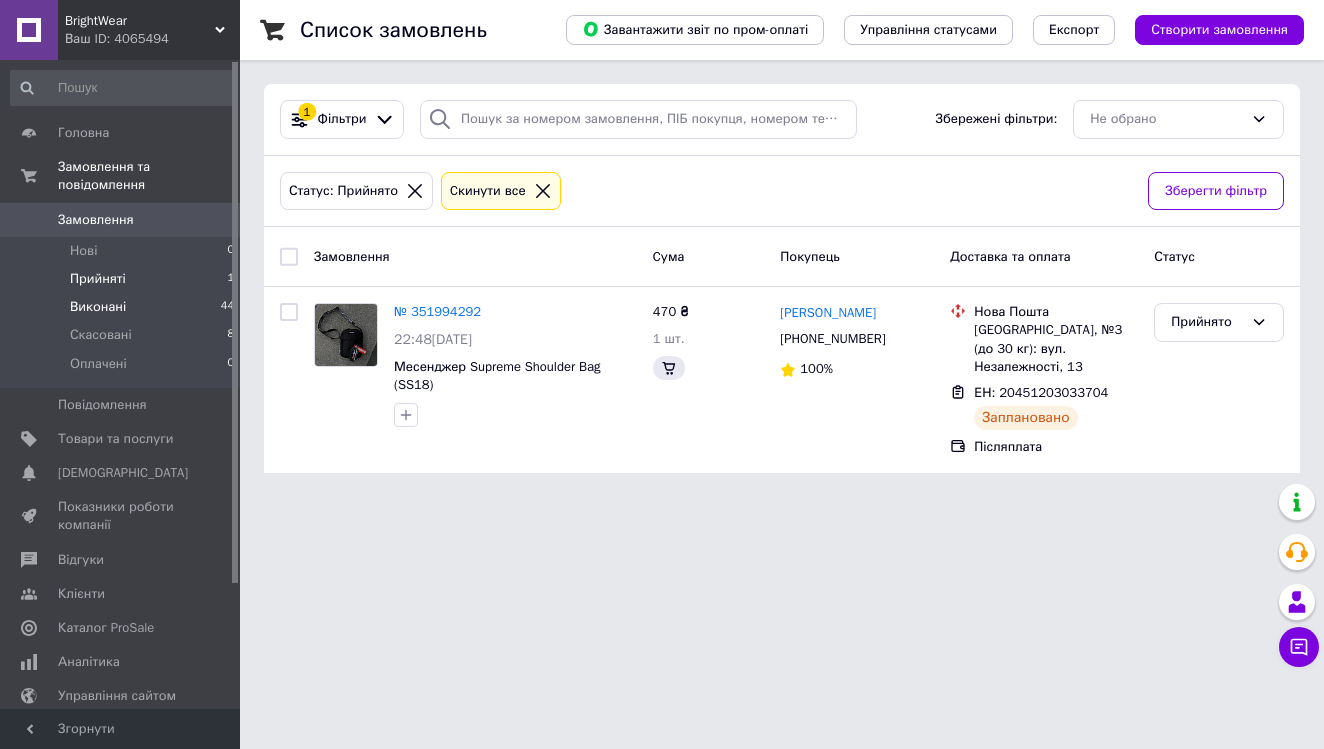 click on "Виконані 44" at bounding box center [123, 307] 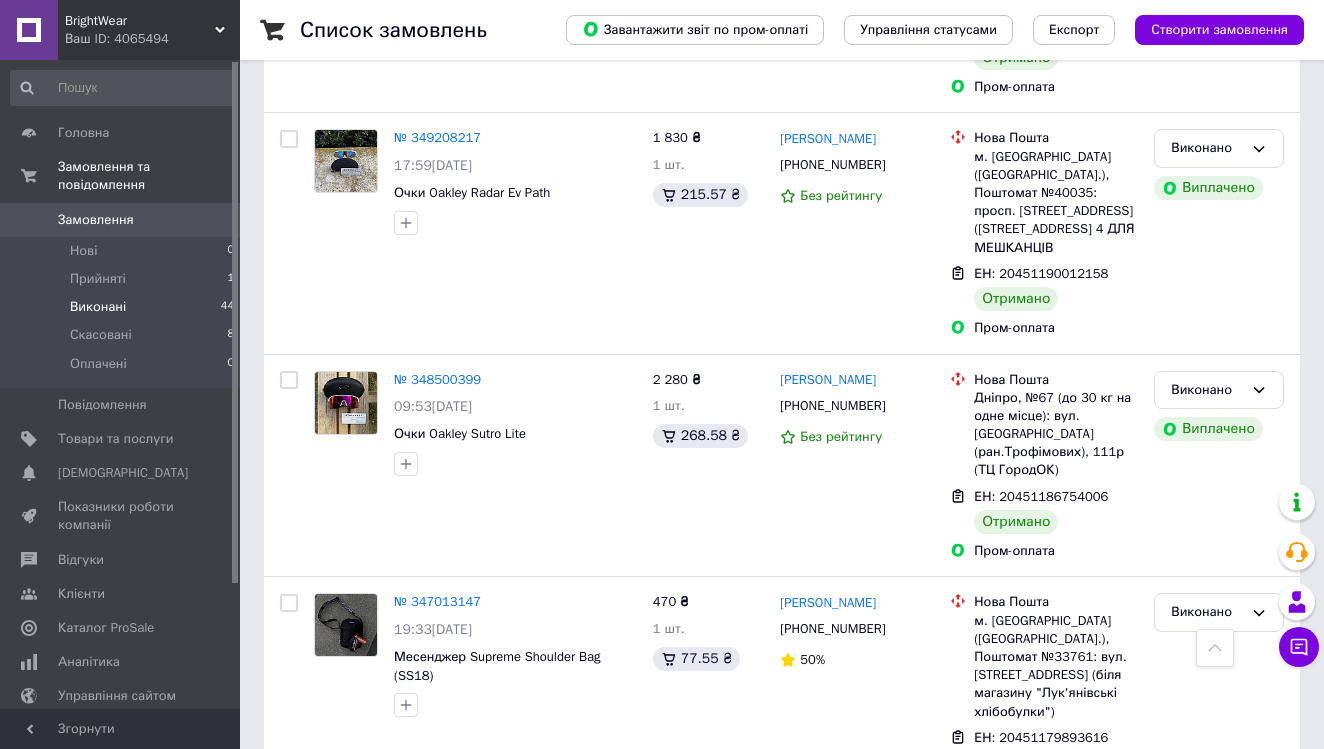 scroll, scrollTop: 410, scrollLeft: 0, axis: vertical 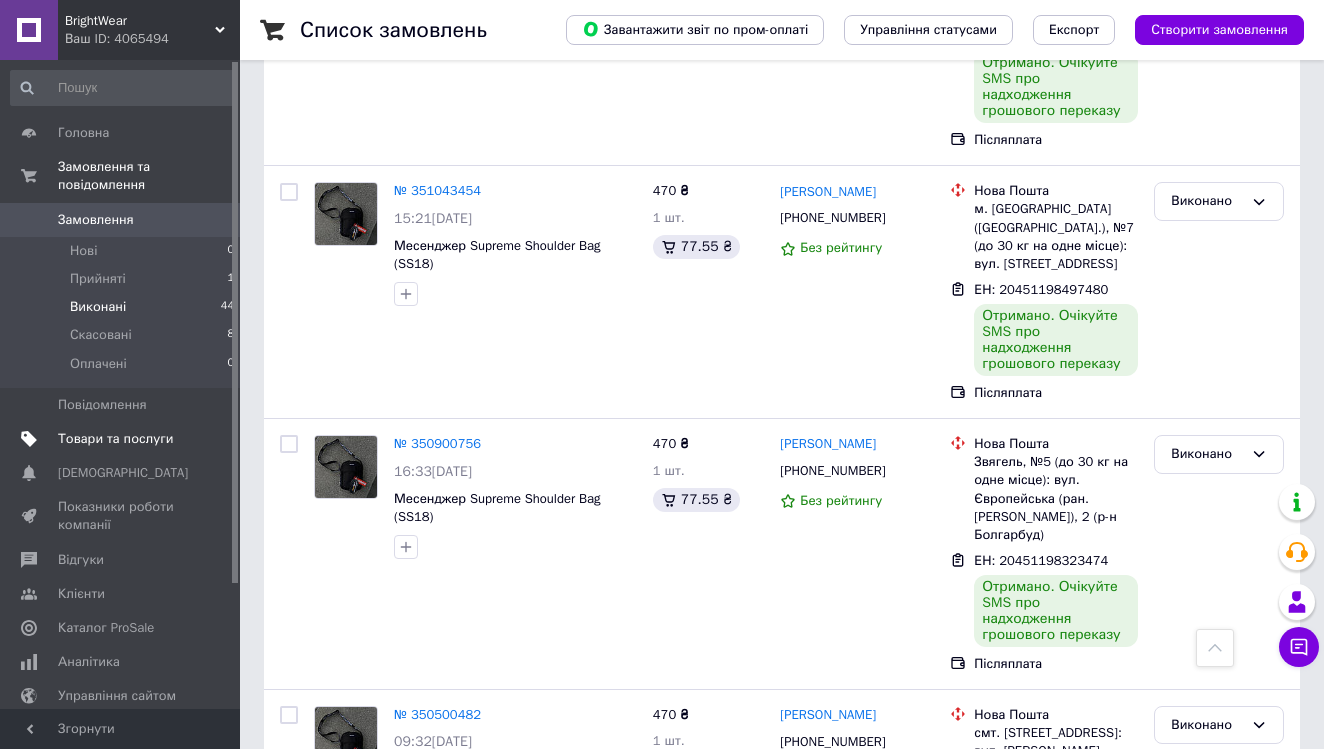 click on "Товари та послуги" at bounding box center [115, 439] 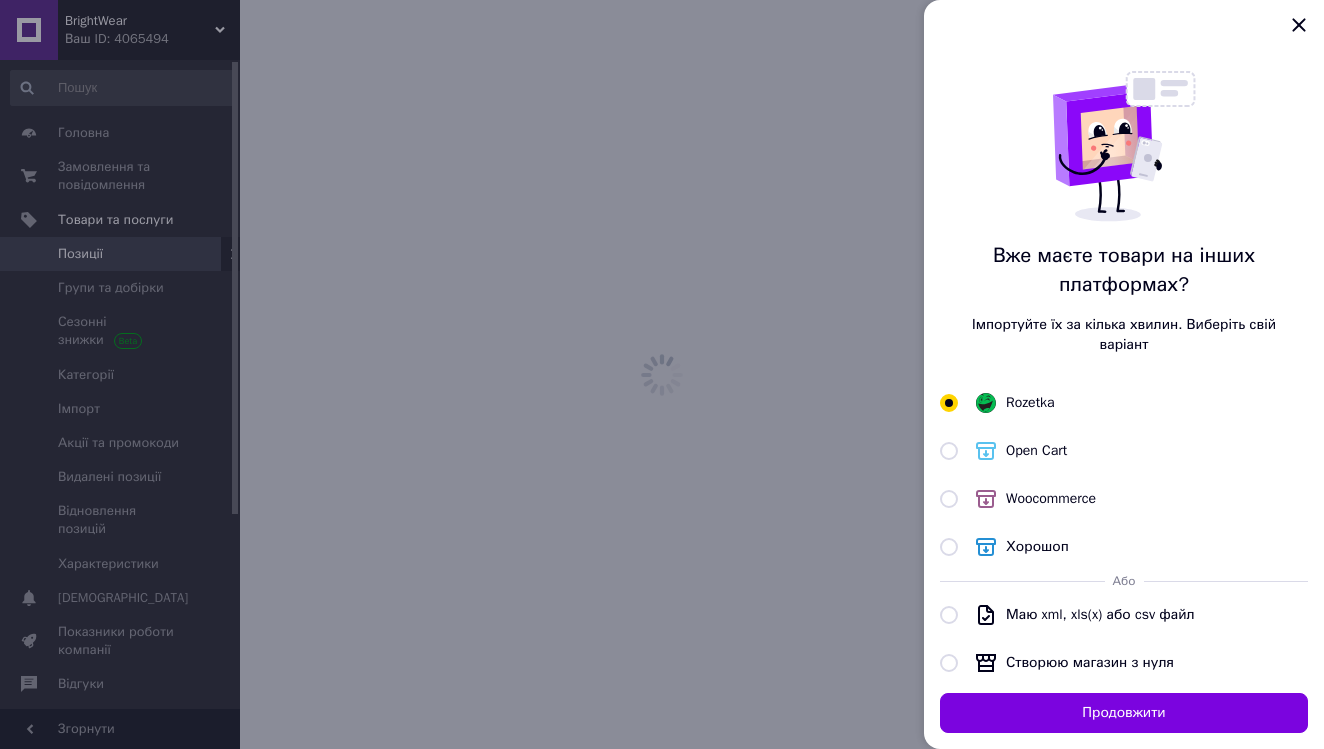 click at bounding box center (662, 374) 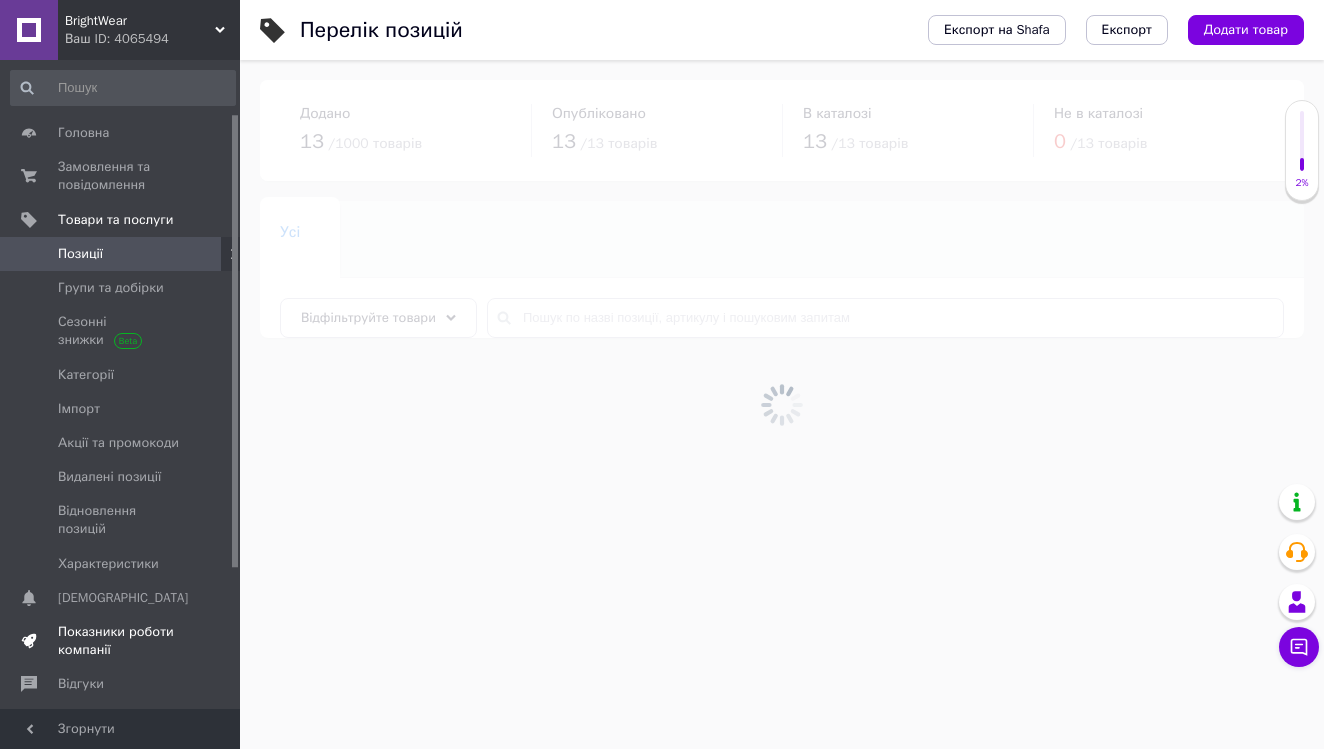 scroll, scrollTop: 119, scrollLeft: 0, axis: vertical 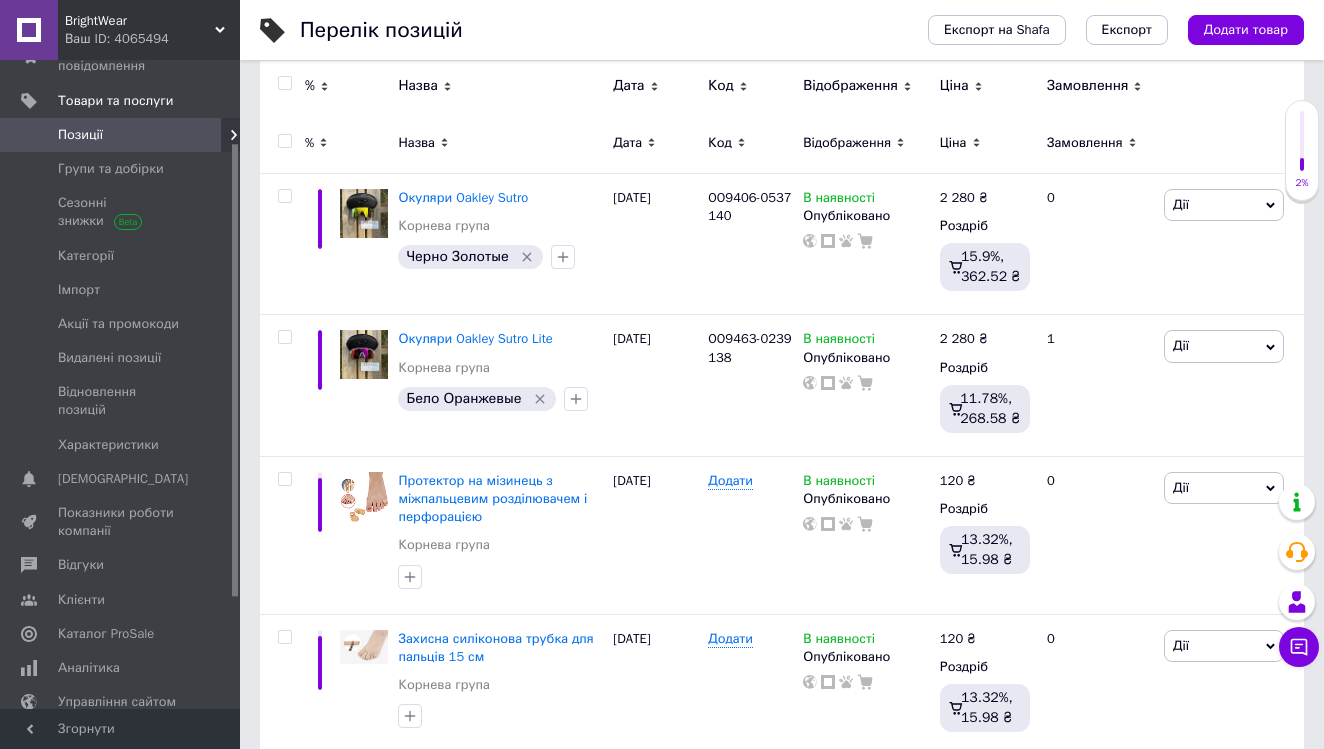 click on "Експорт на Shafa Експорт Додати товар" at bounding box center [1096, 30] 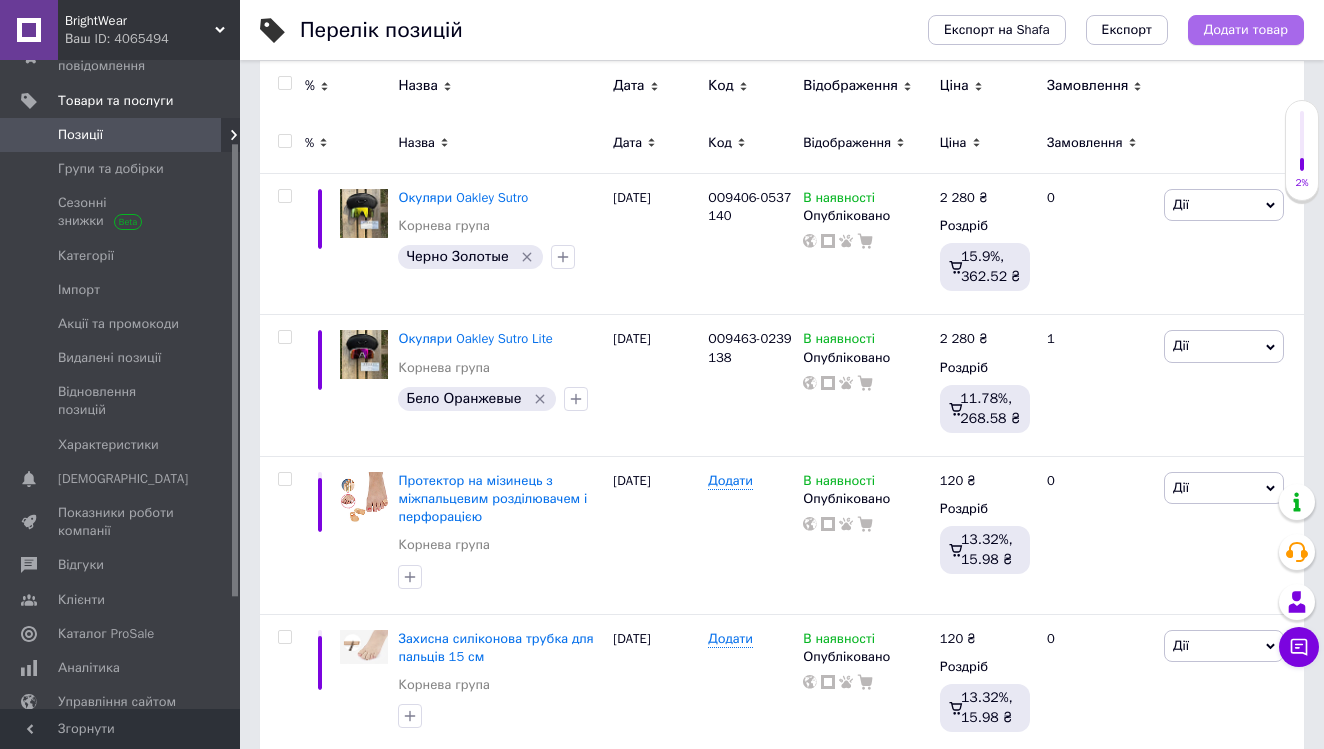 click on "Експорт на Shafa Експорт Додати товар" at bounding box center [1096, 30] 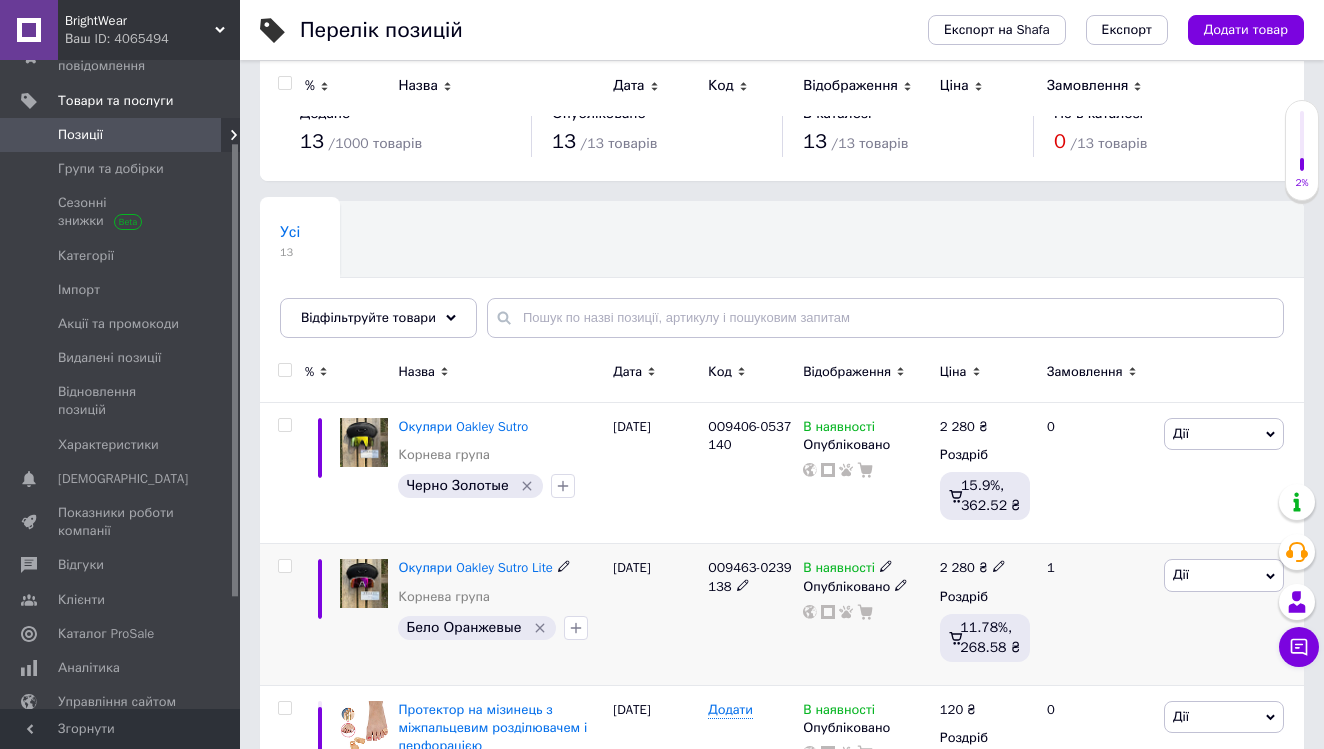 scroll, scrollTop: 0, scrollLeft: 0, axis: both 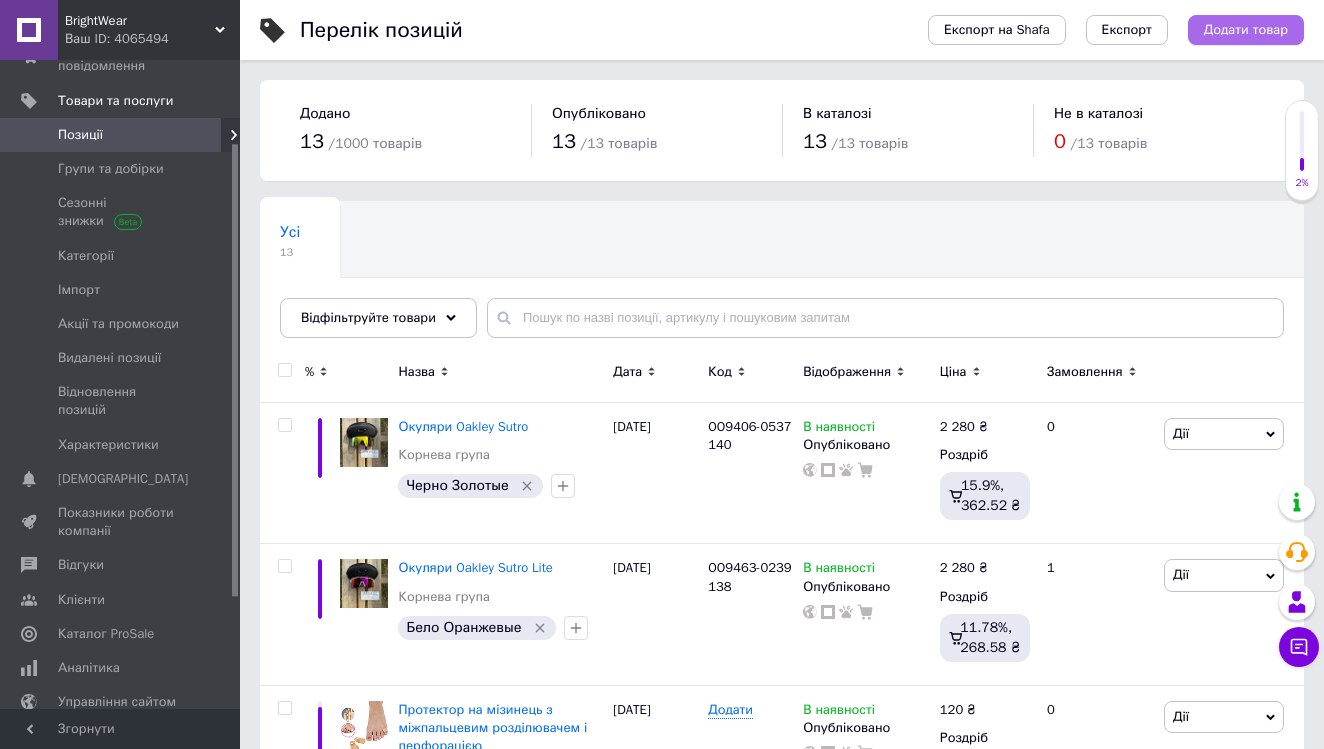 click on "Додати товар" at bounding box center (1246, 30) 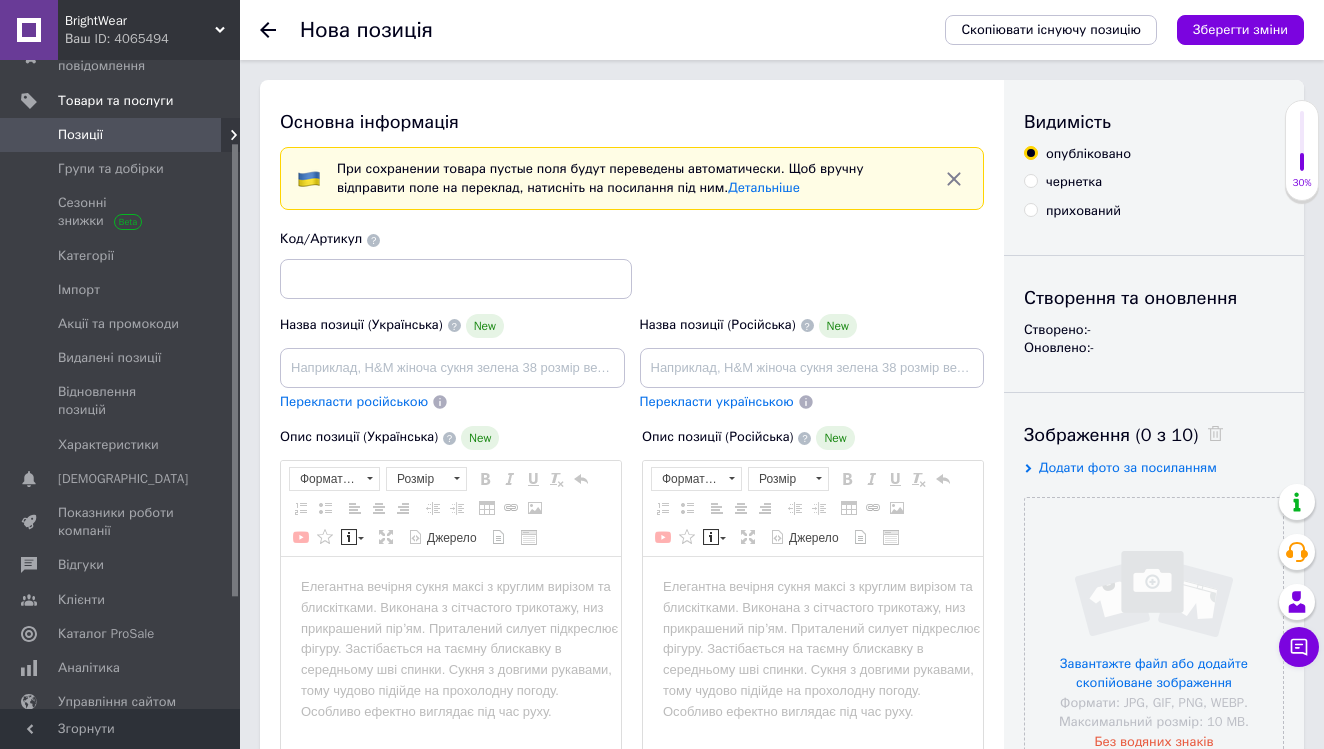 scroll, scrollTop: 0, scrollLeft: 0, axis: both 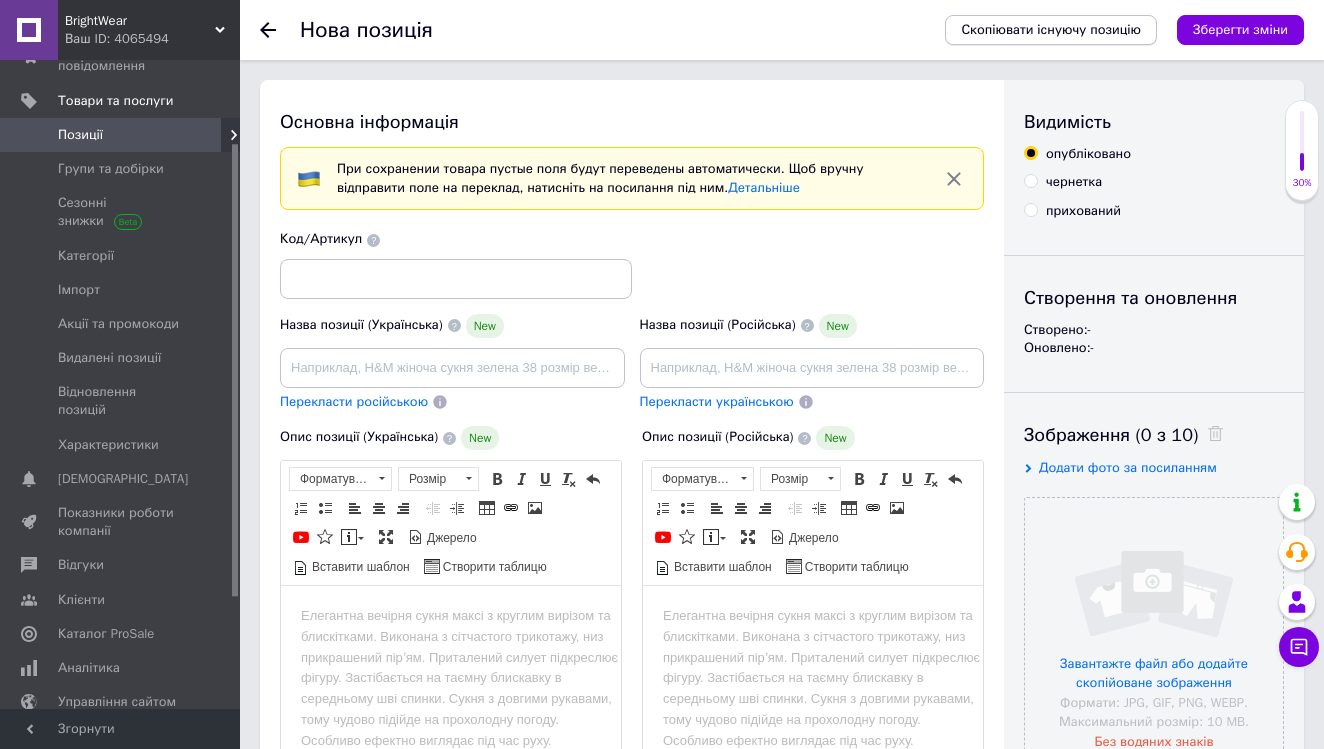 click on "Скопіювати існуючу позицію" at bounding box center (1051, 30) 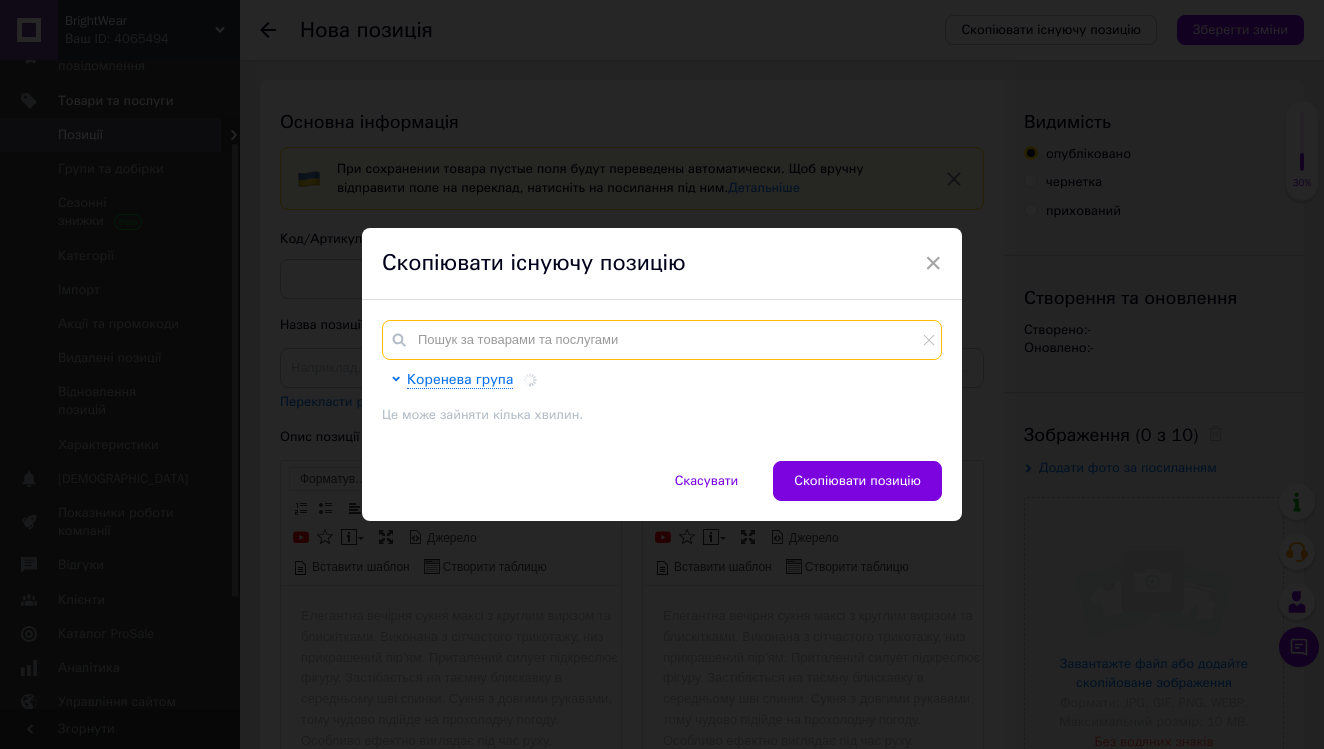 click at bounding box center (662, 340) 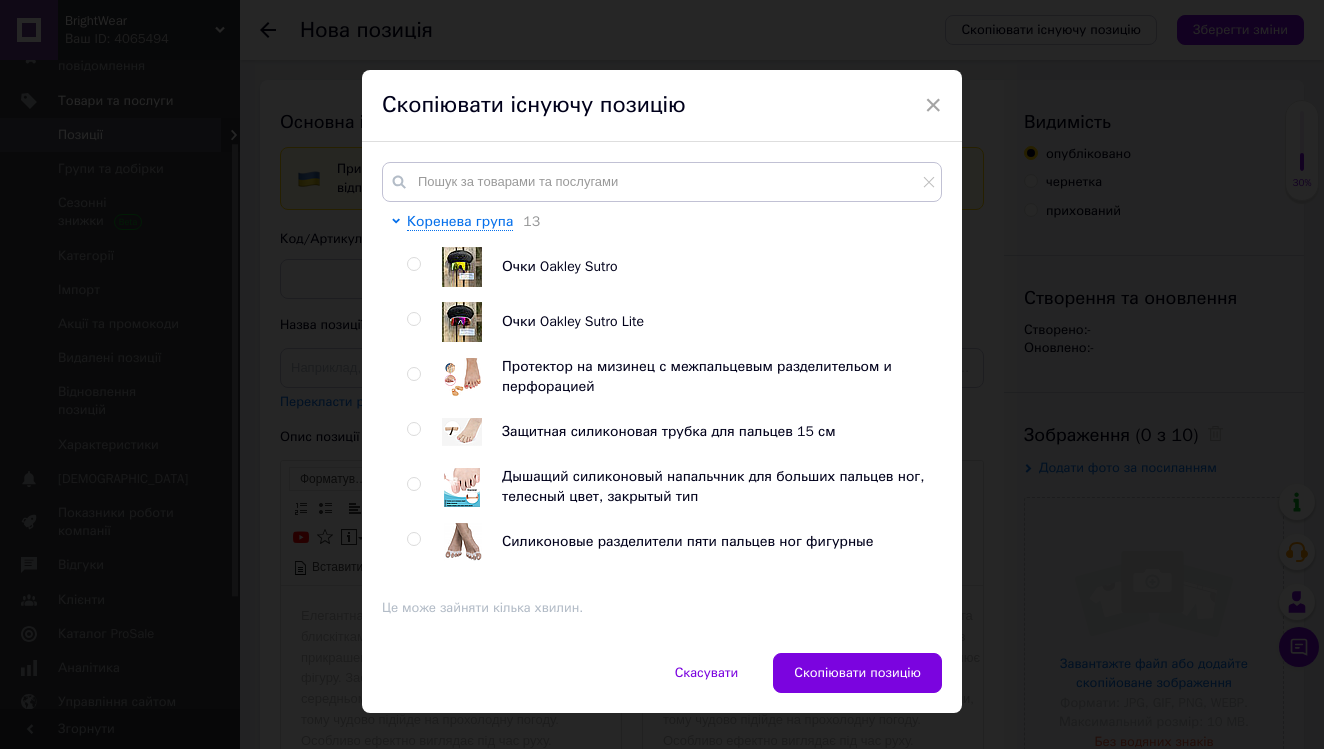 click at bounding box center (413, 319) 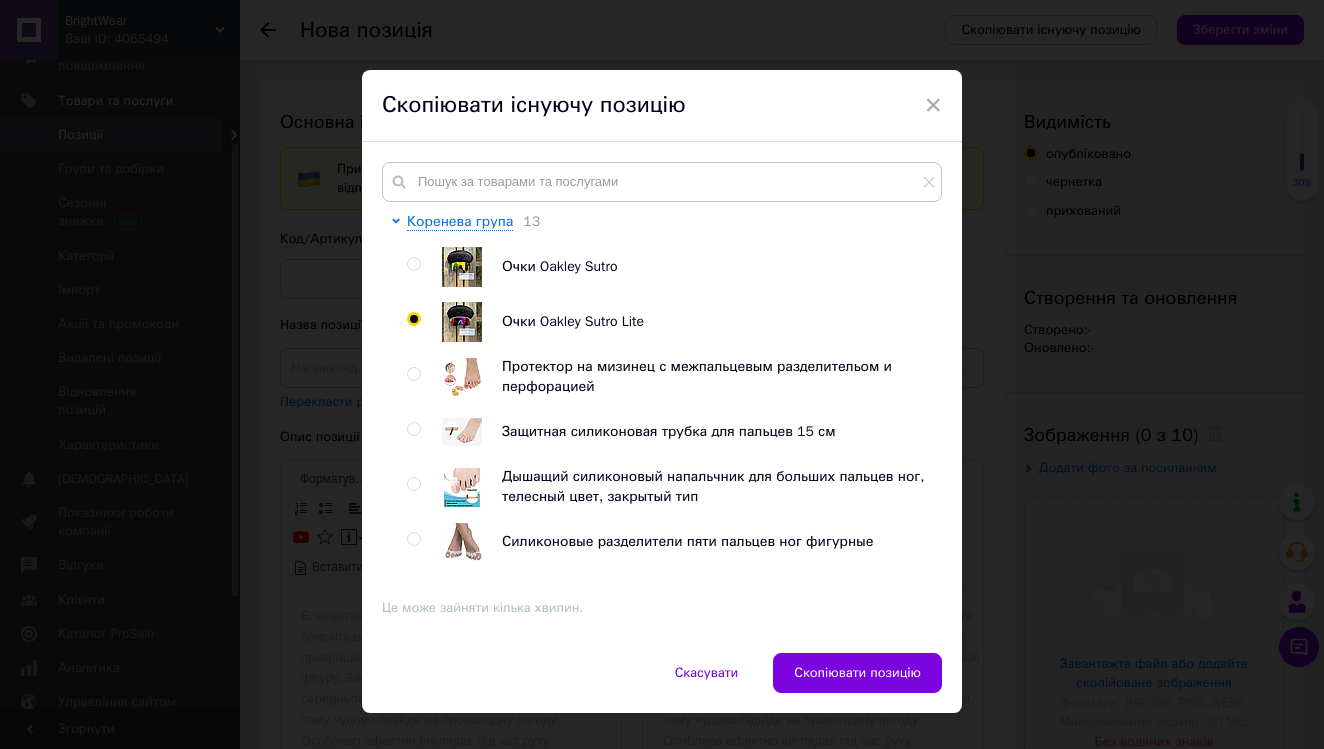 radio on "true" 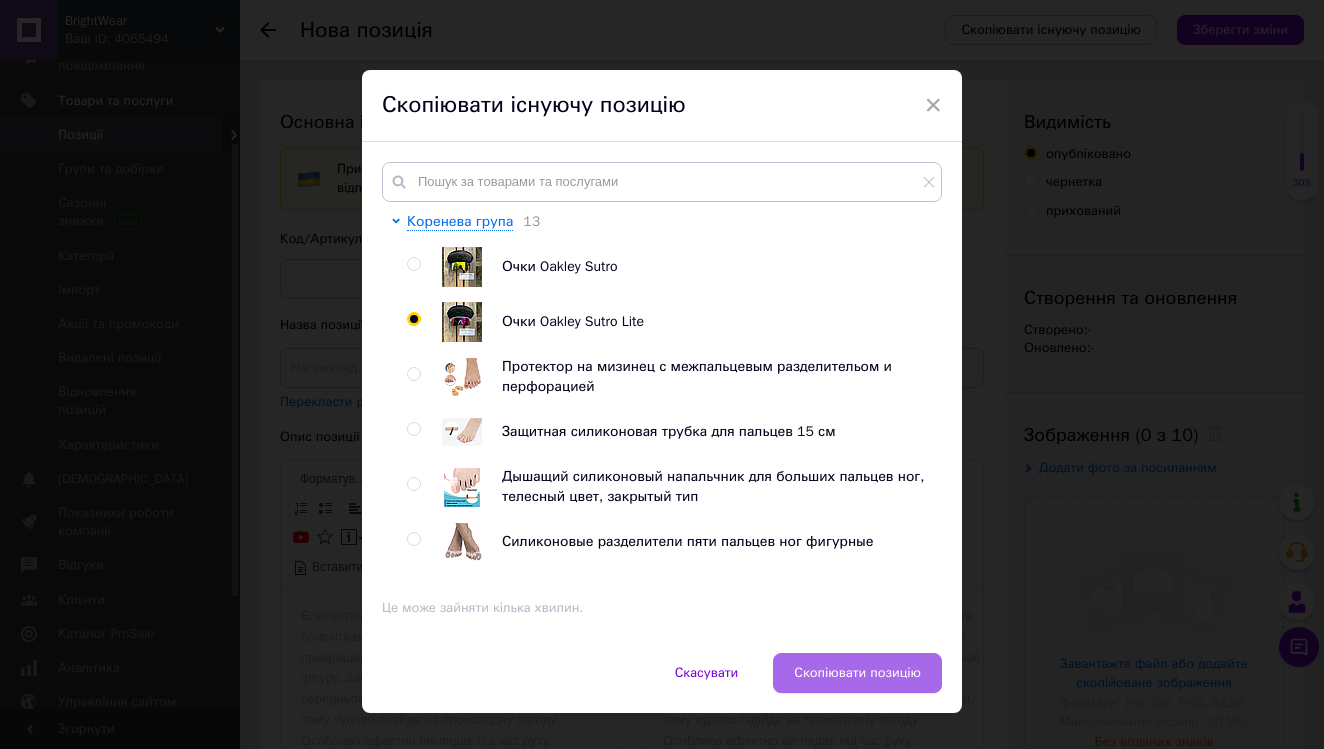 click on "Скопіювати позицію" at bounding box center (857, 673) 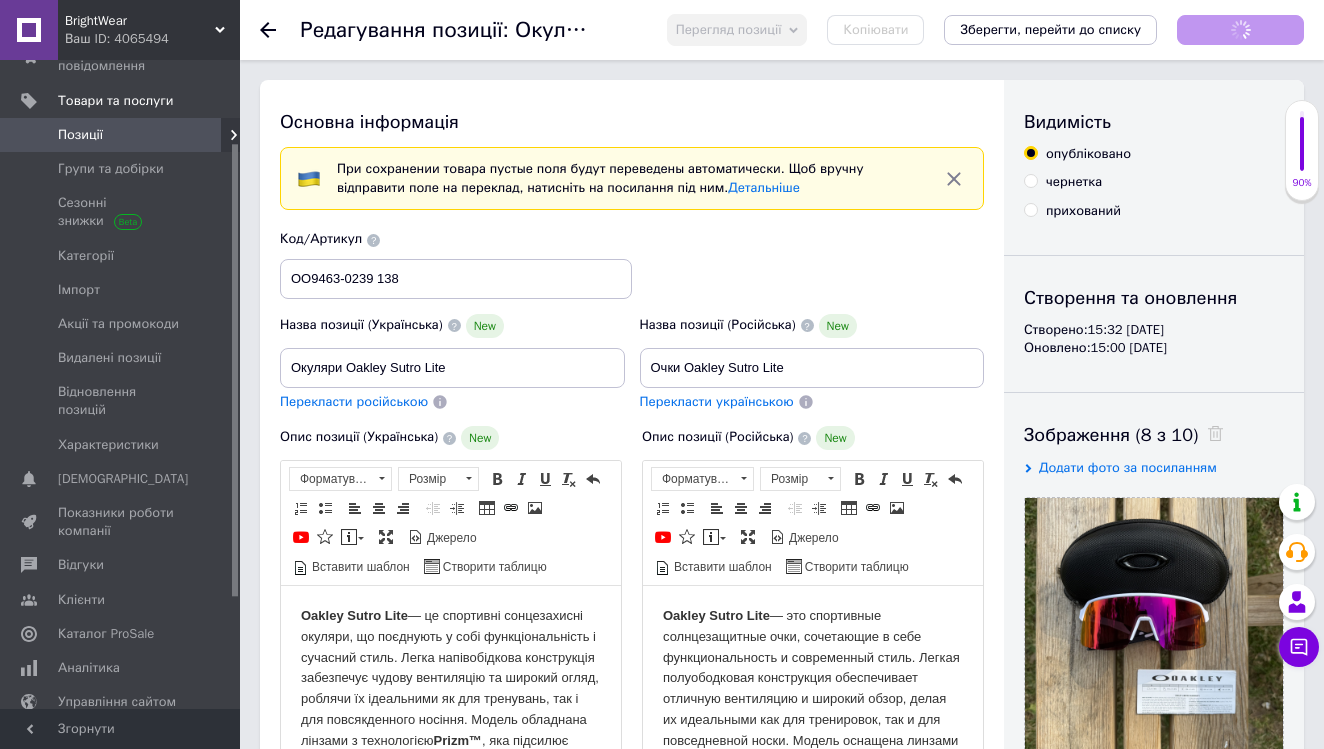 scroll, scrollTop: 0, scrollLeft: 0, axis: both 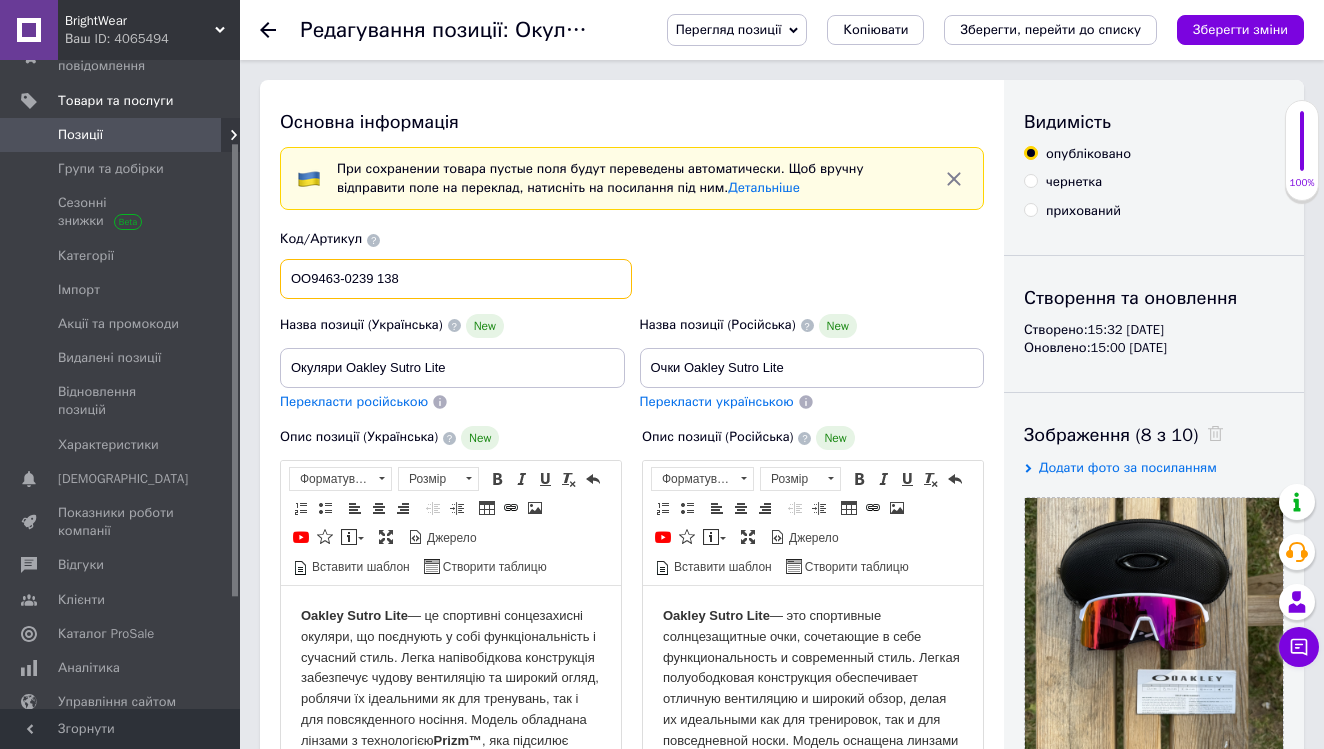 click on "OO9463-0239 138" at bounding box center [456, 279] 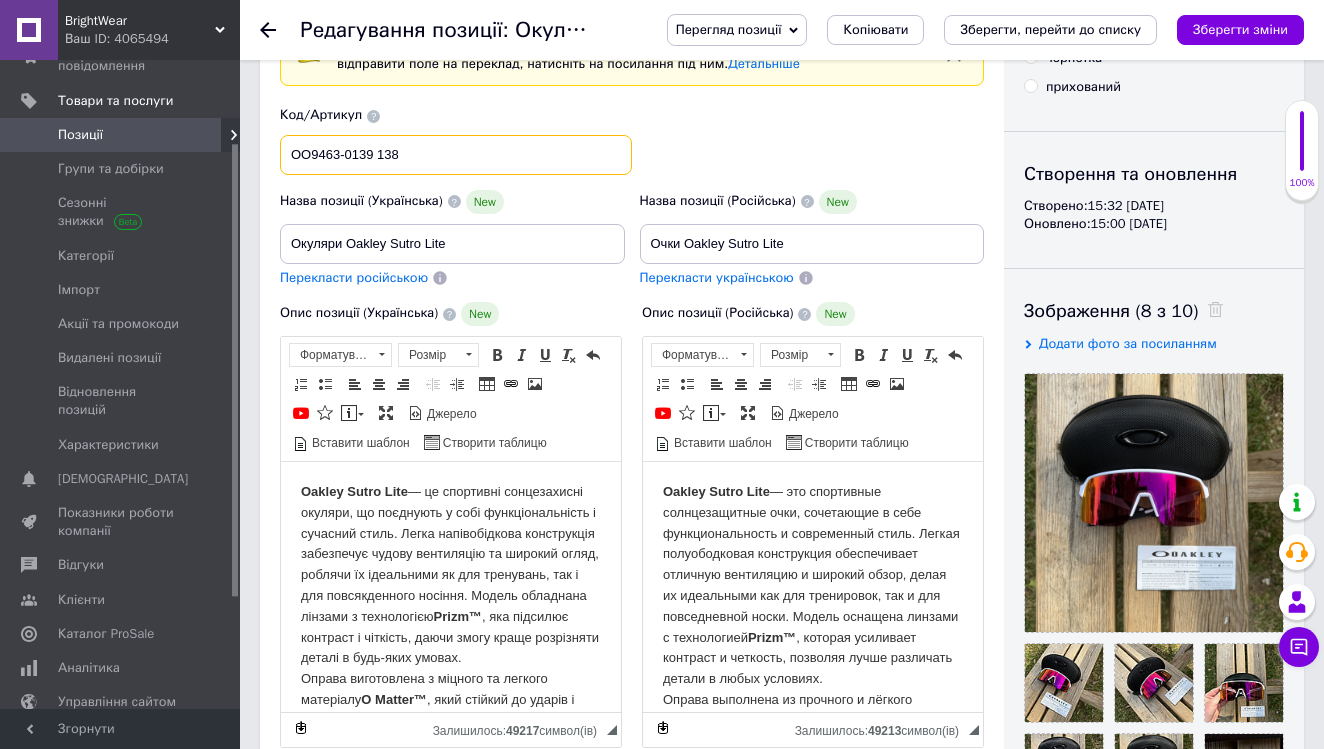 scroll, scrollTop: 145, scrollLeft: 0, axis: vertical 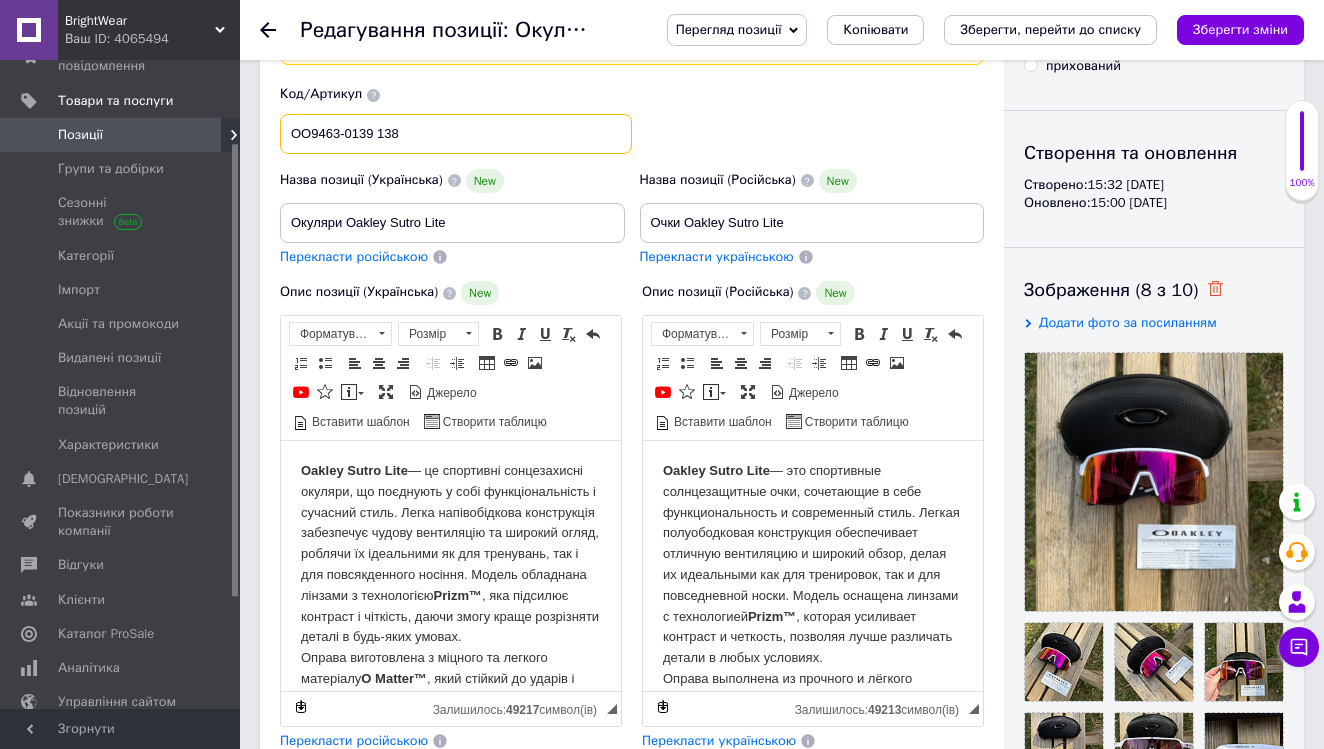 type on "OO9463-0139 138" 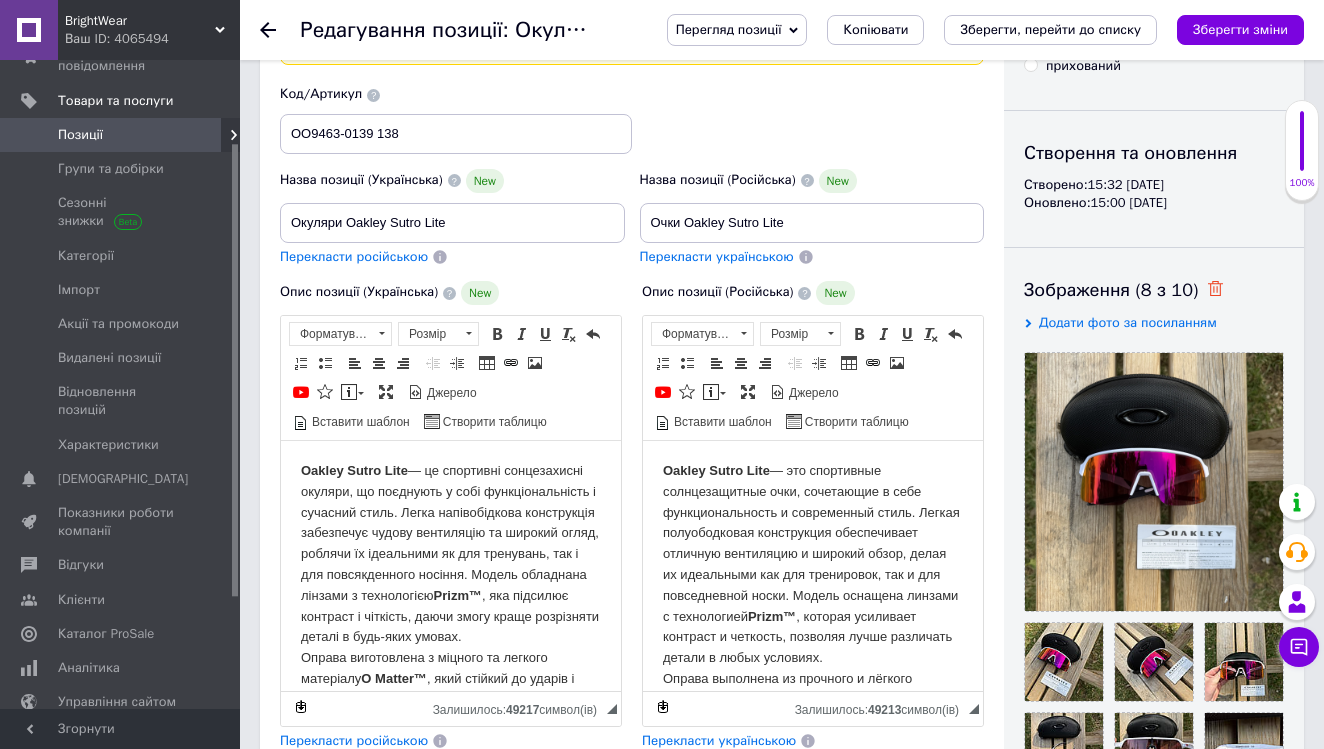 click 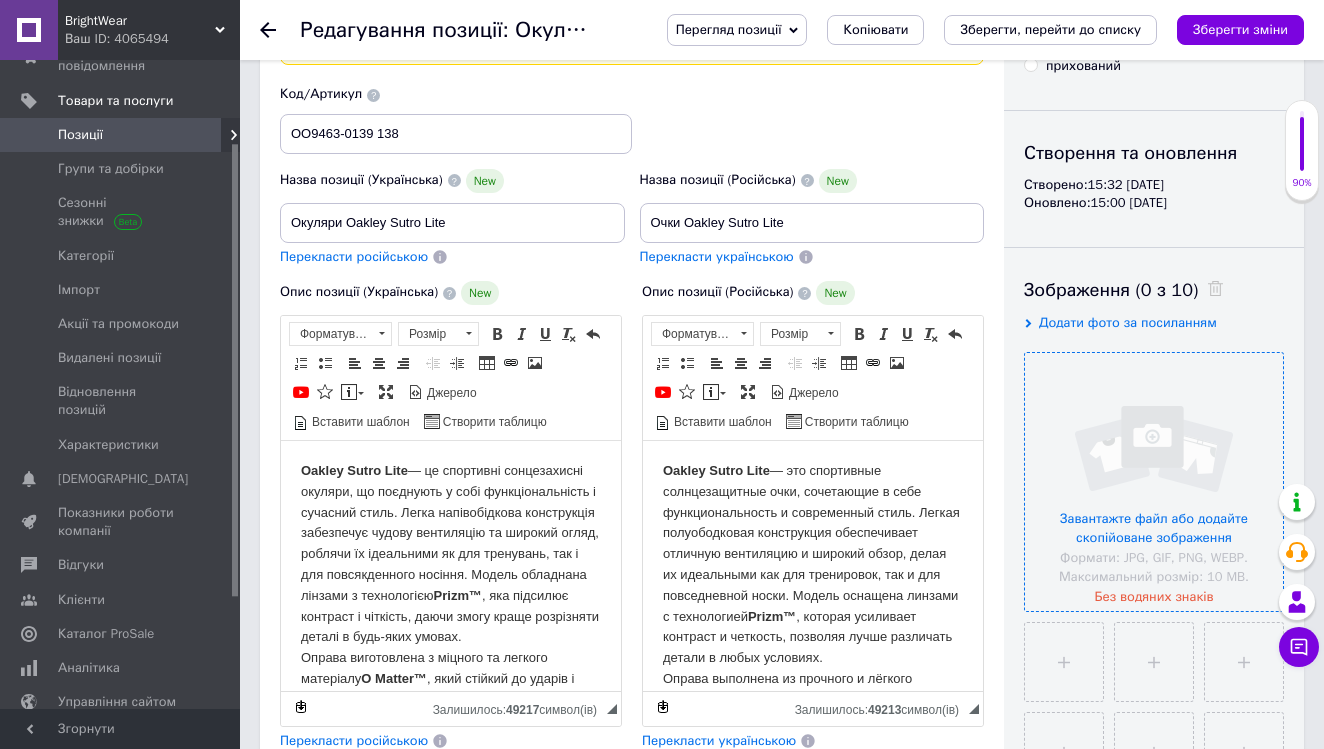 click at bounding box center (1154, 482) 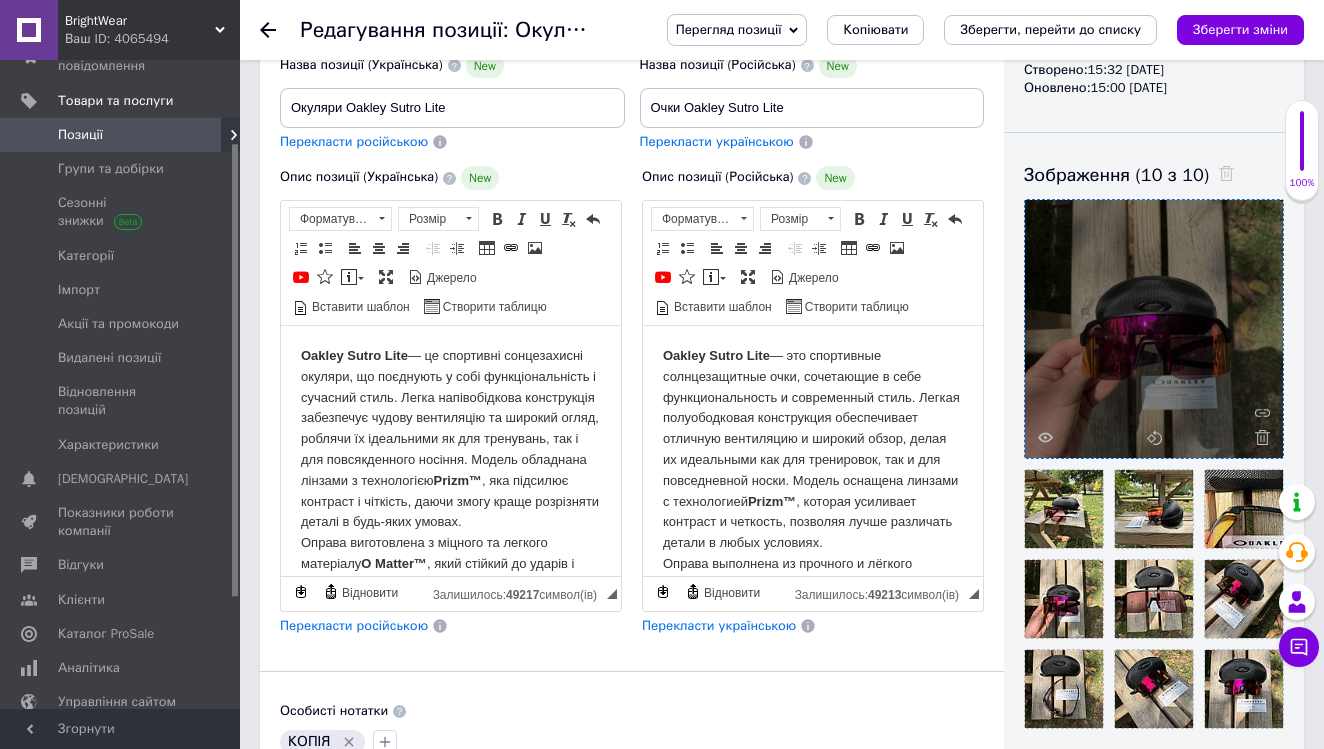scroll, scrollTop: 405, scrollLeft: 0, axis: vertical 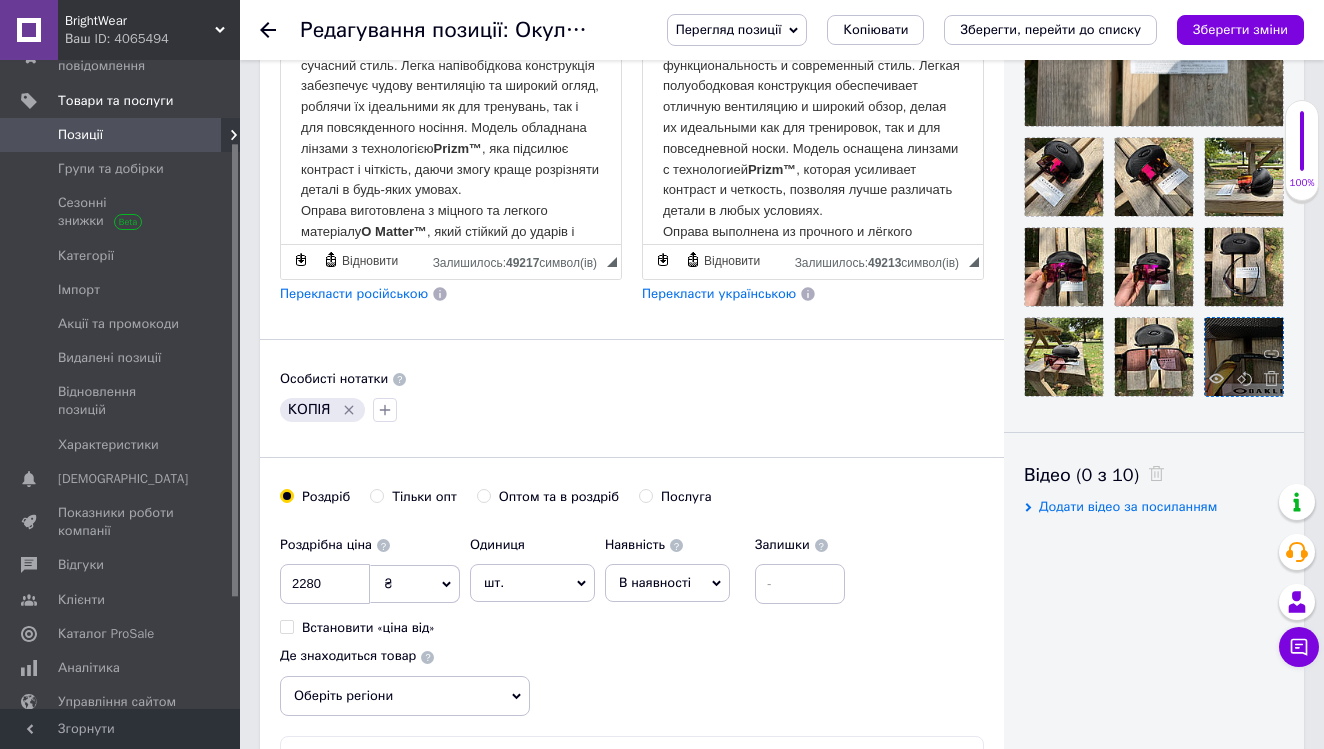 click at bounding box center (1244, 357) 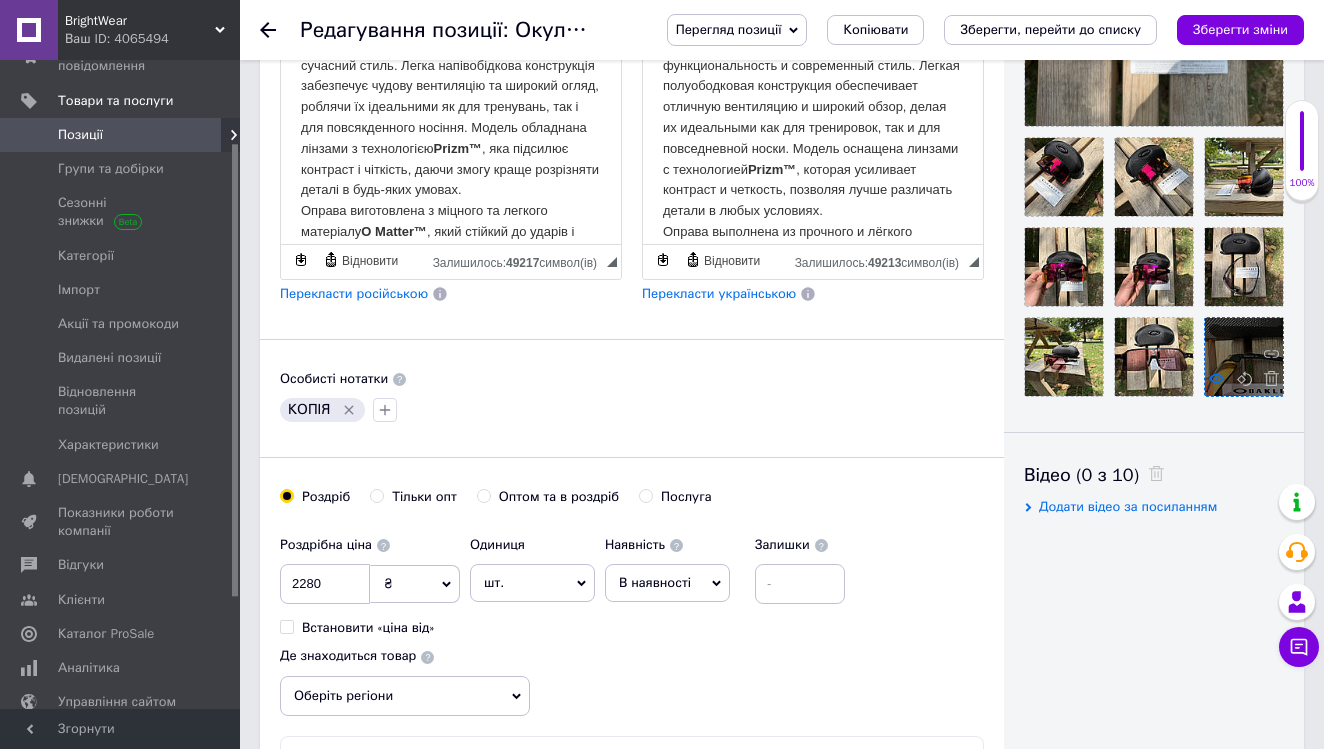 click 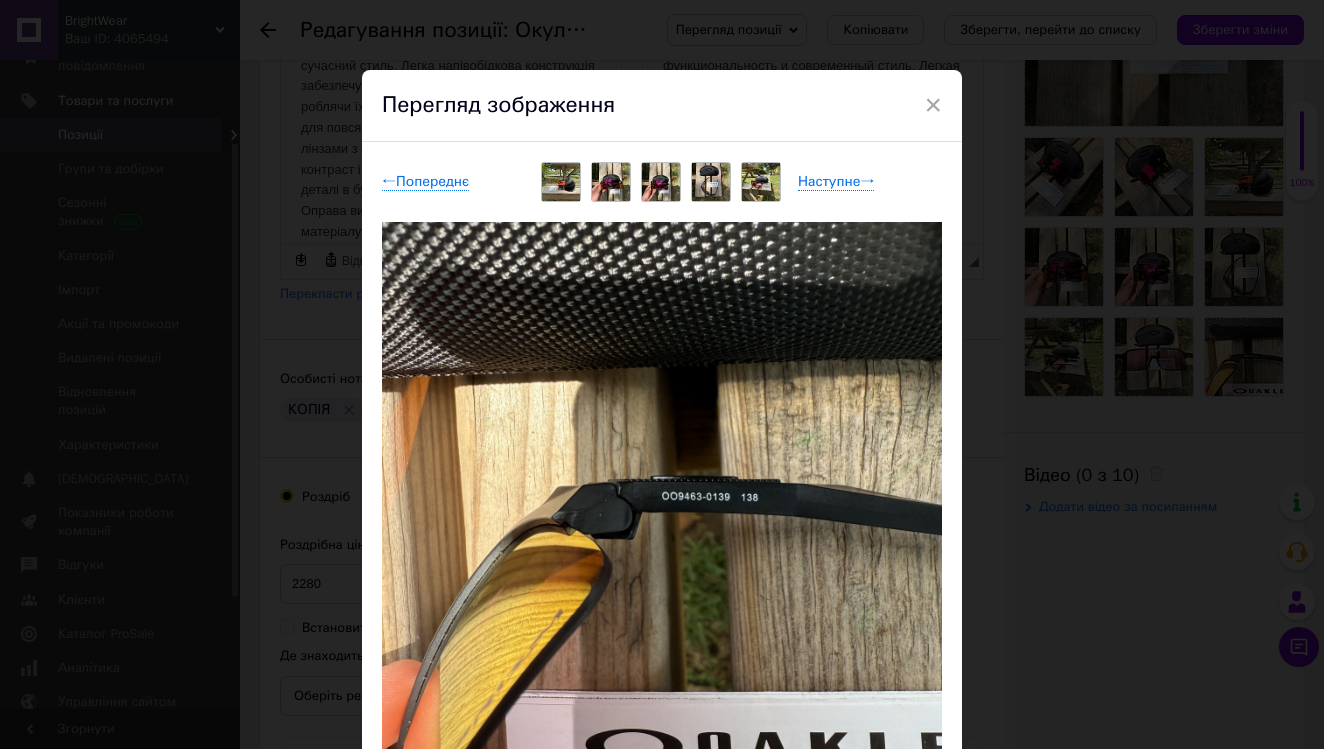 click on "Перегляд зображення" at bounding box center (662, 106) 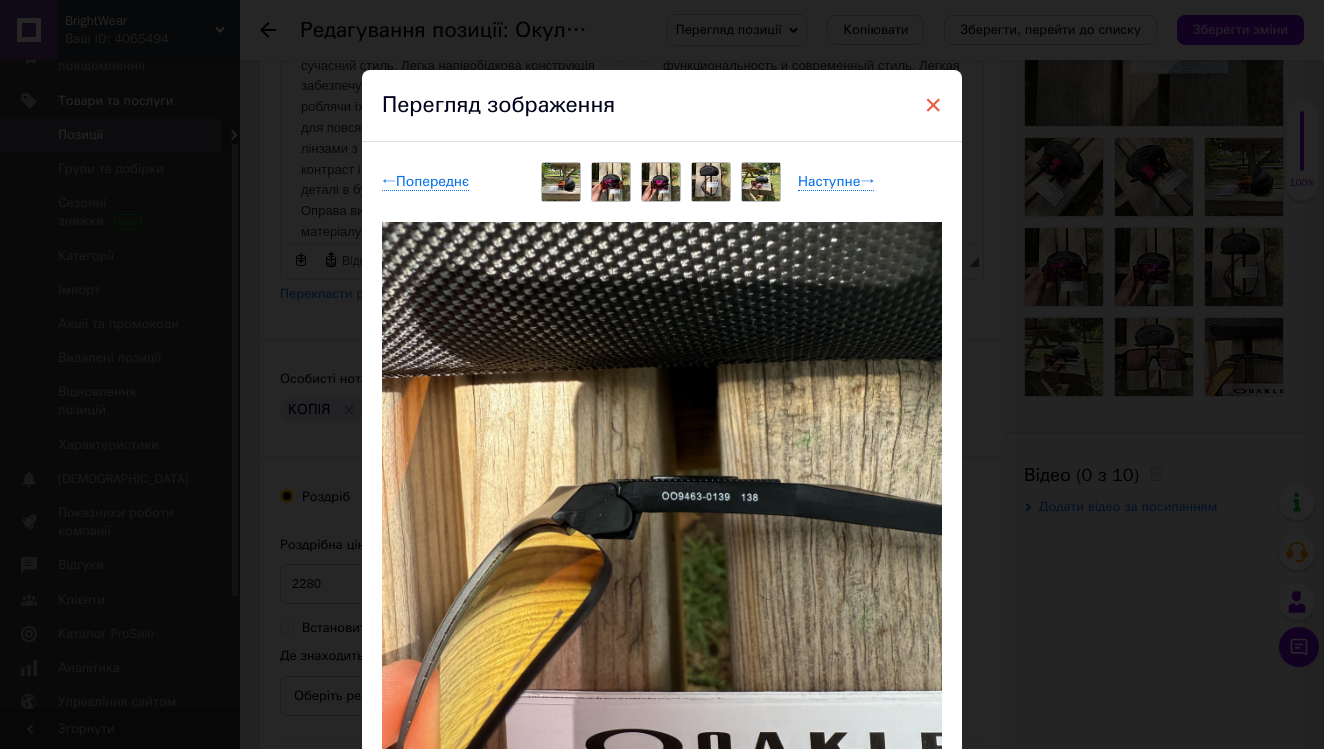 click on "×" at bounding box center (933, 105) 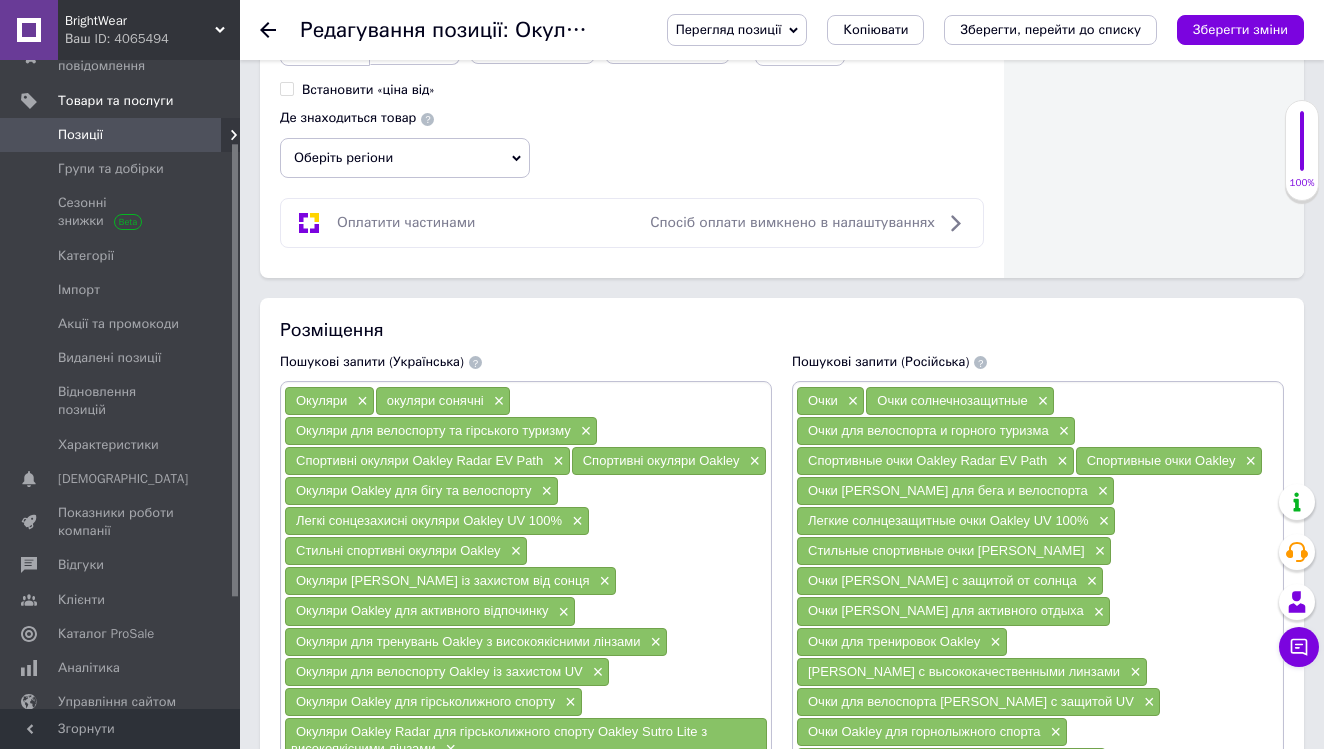 scroll, scrollTop: 1157, scrollLeft: 0, axis: vertical 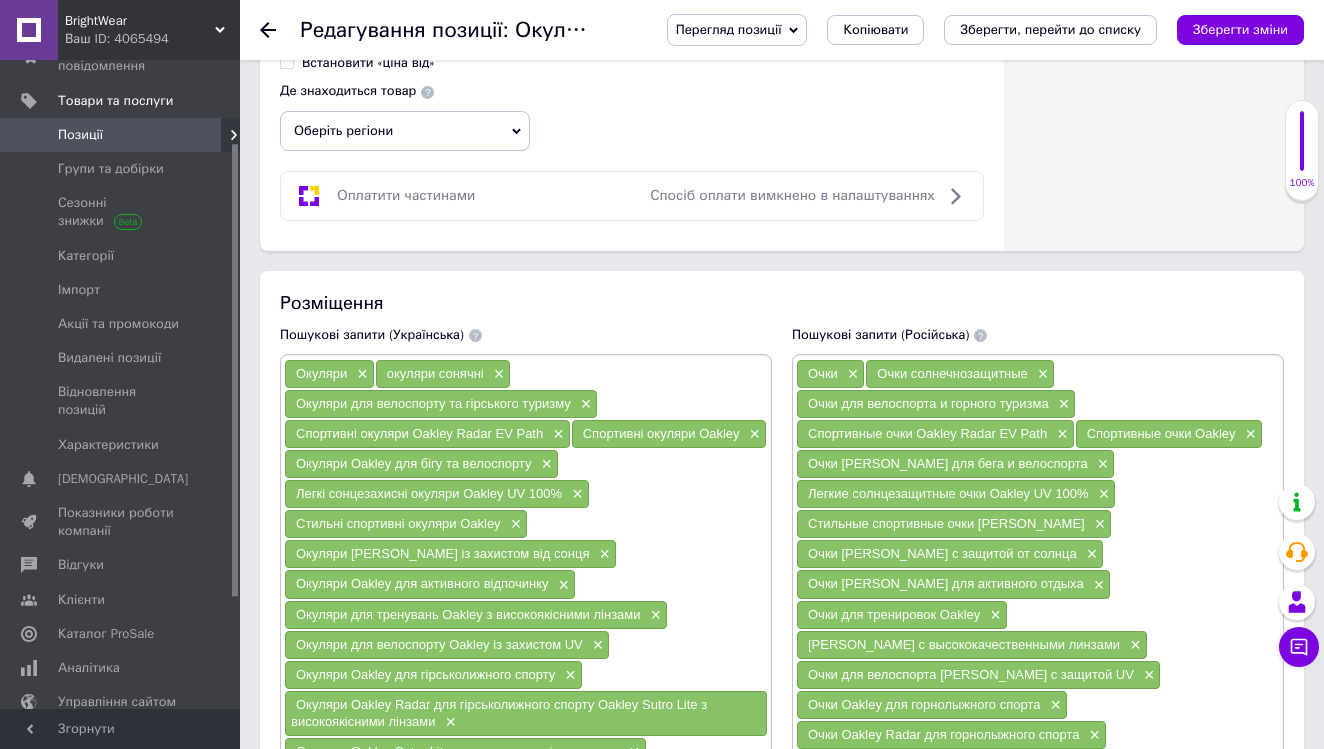 click on "Оберіть регіони" at bounding box center [405, 131] 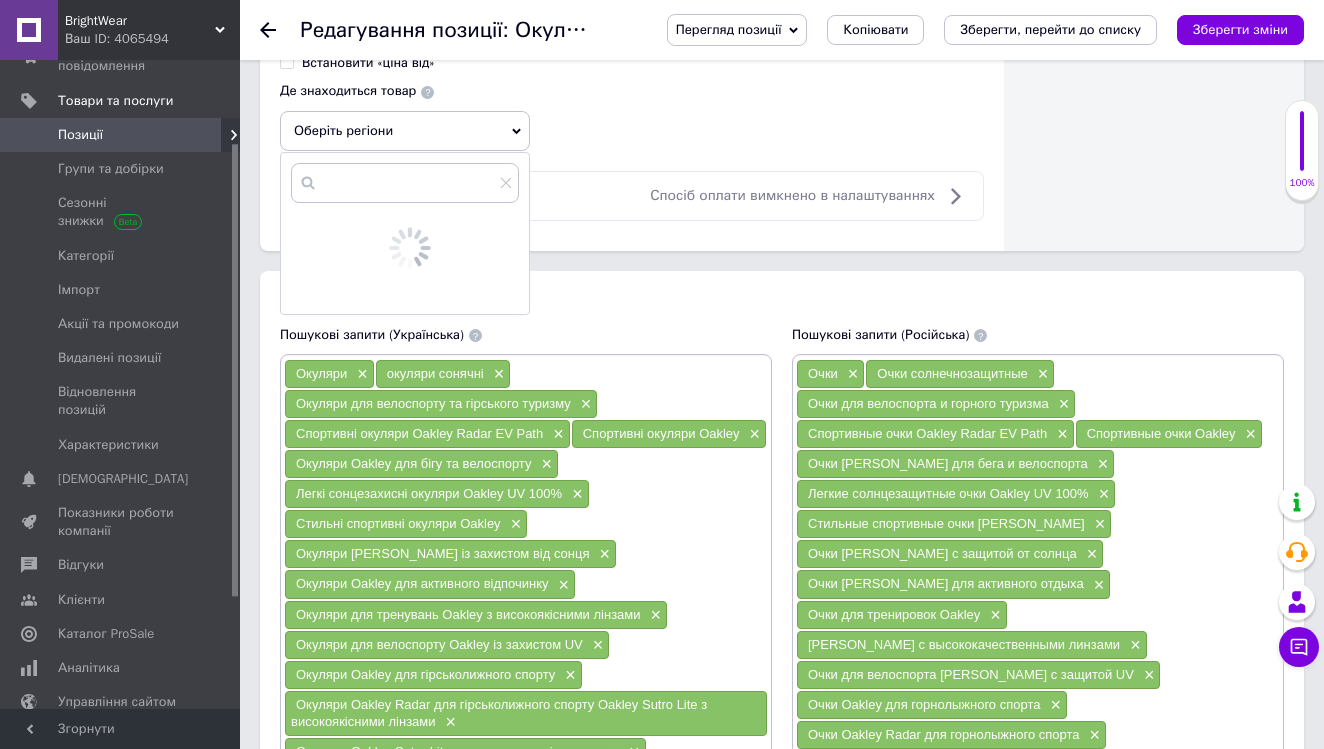 click at bounding box center [405, 183] 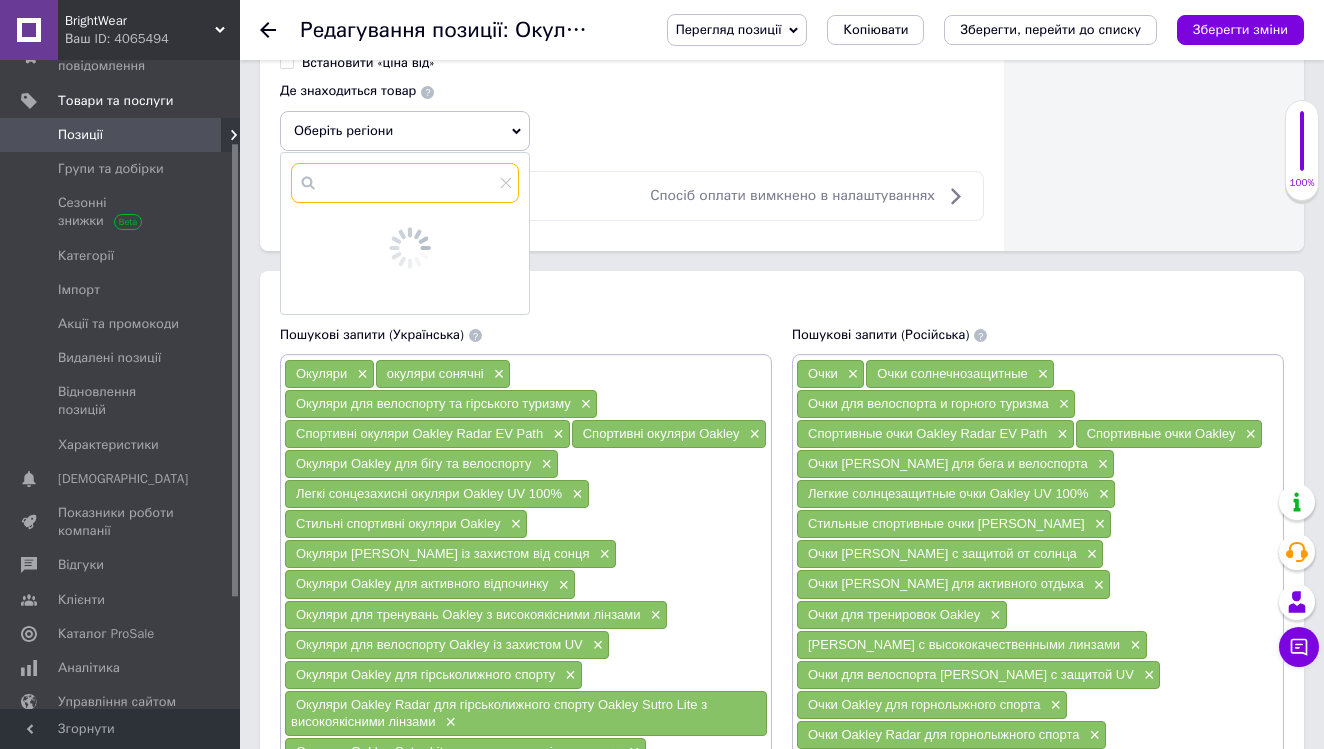 click at bounding box center (405, 183) 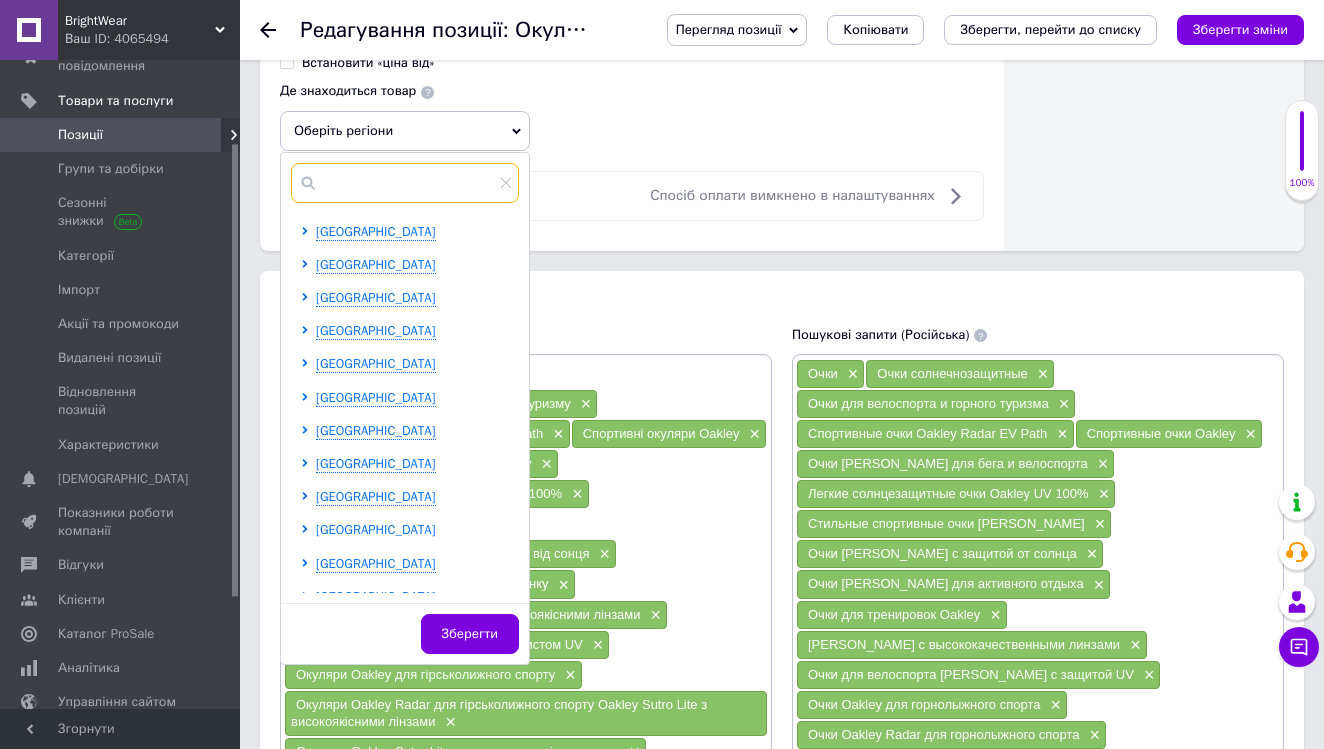 type on "`" 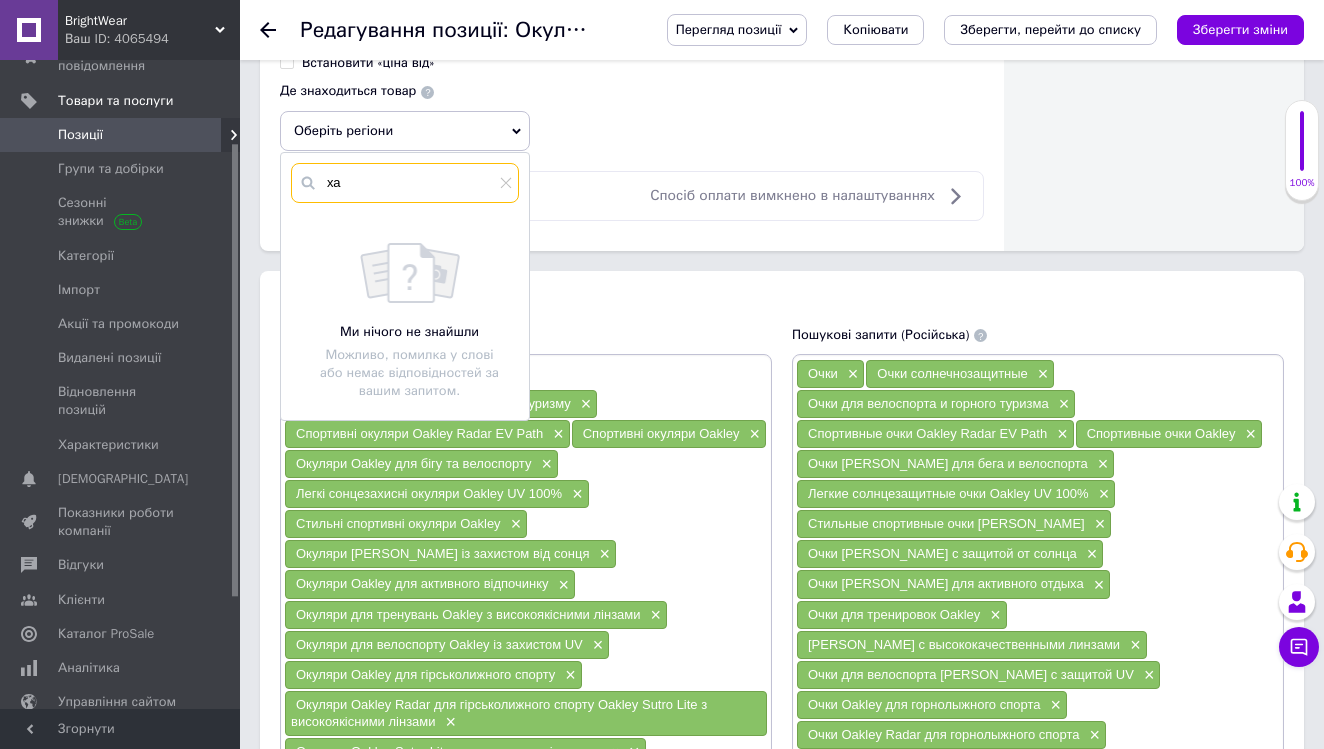 type on "х" 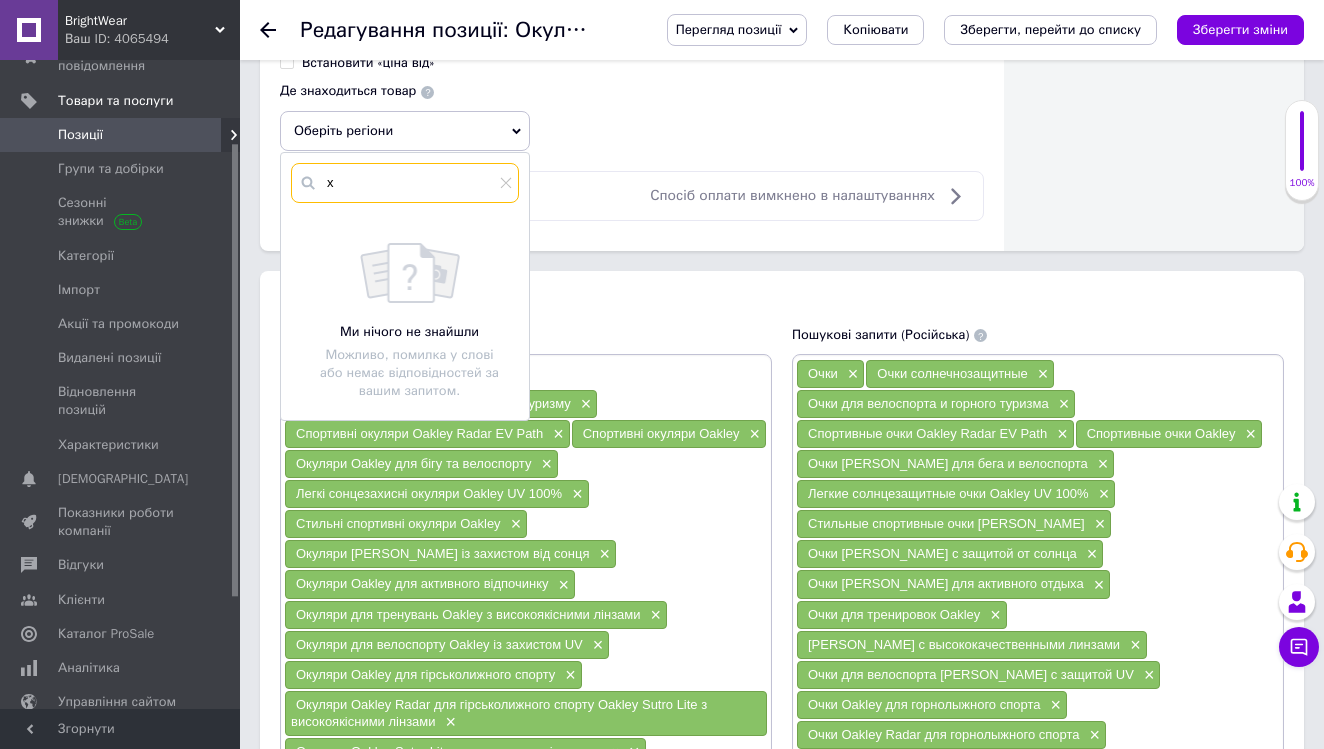 type 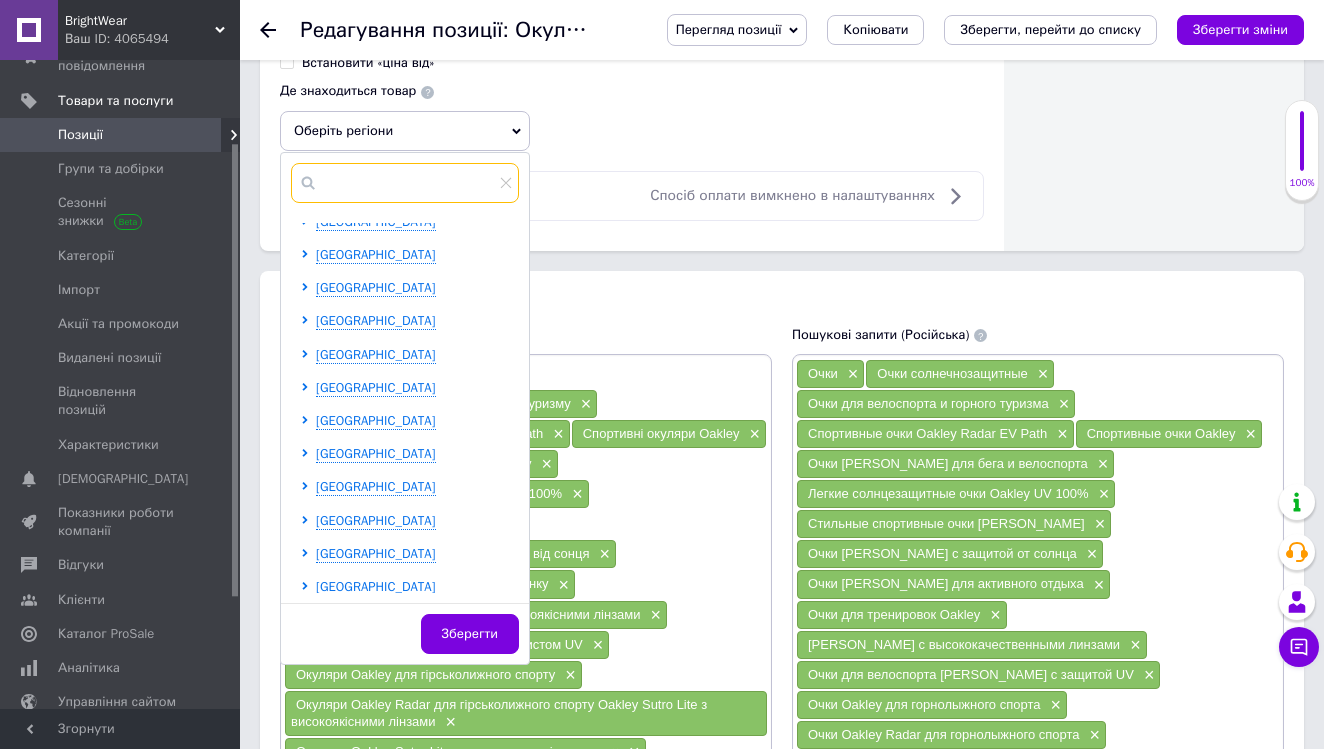 scroll, scrollTop: 407, scrollLeft: 0, axis: vertical 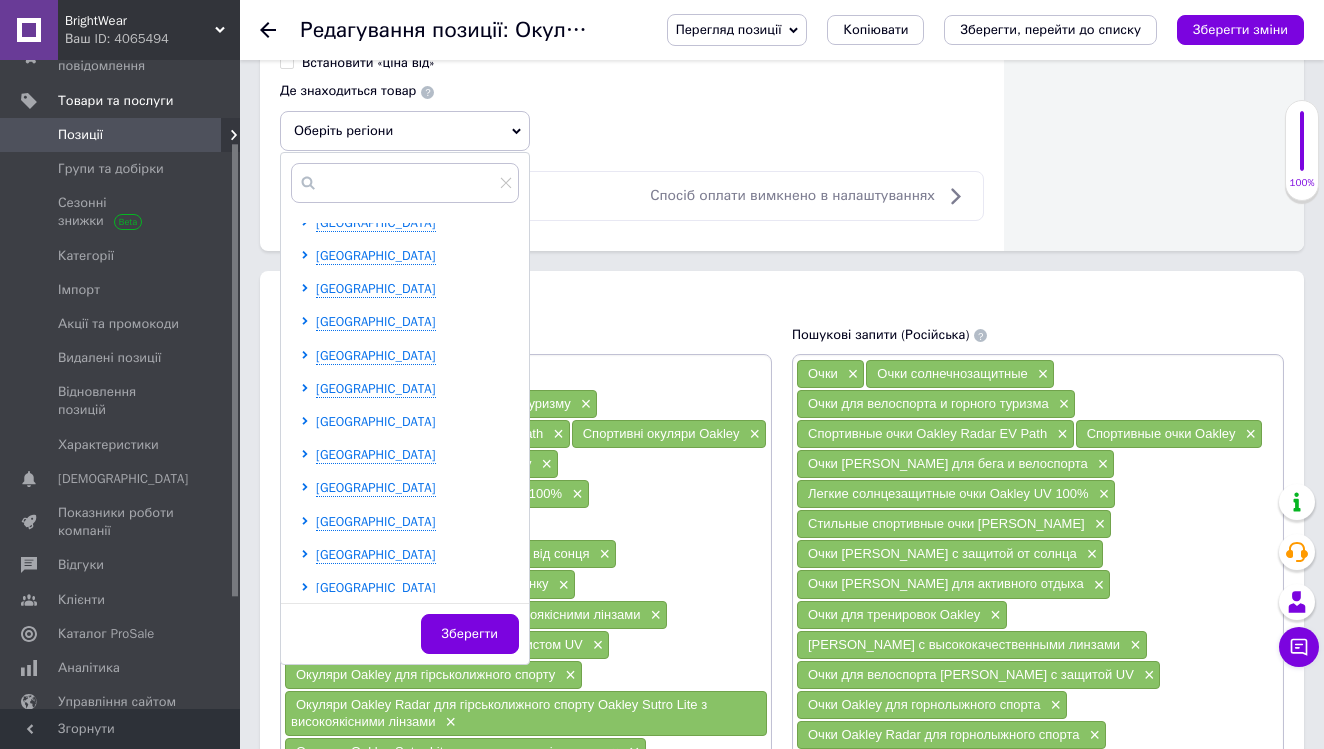 click on "[GEOGRAPHIC_DATA]" at bounding box center [376, 421] 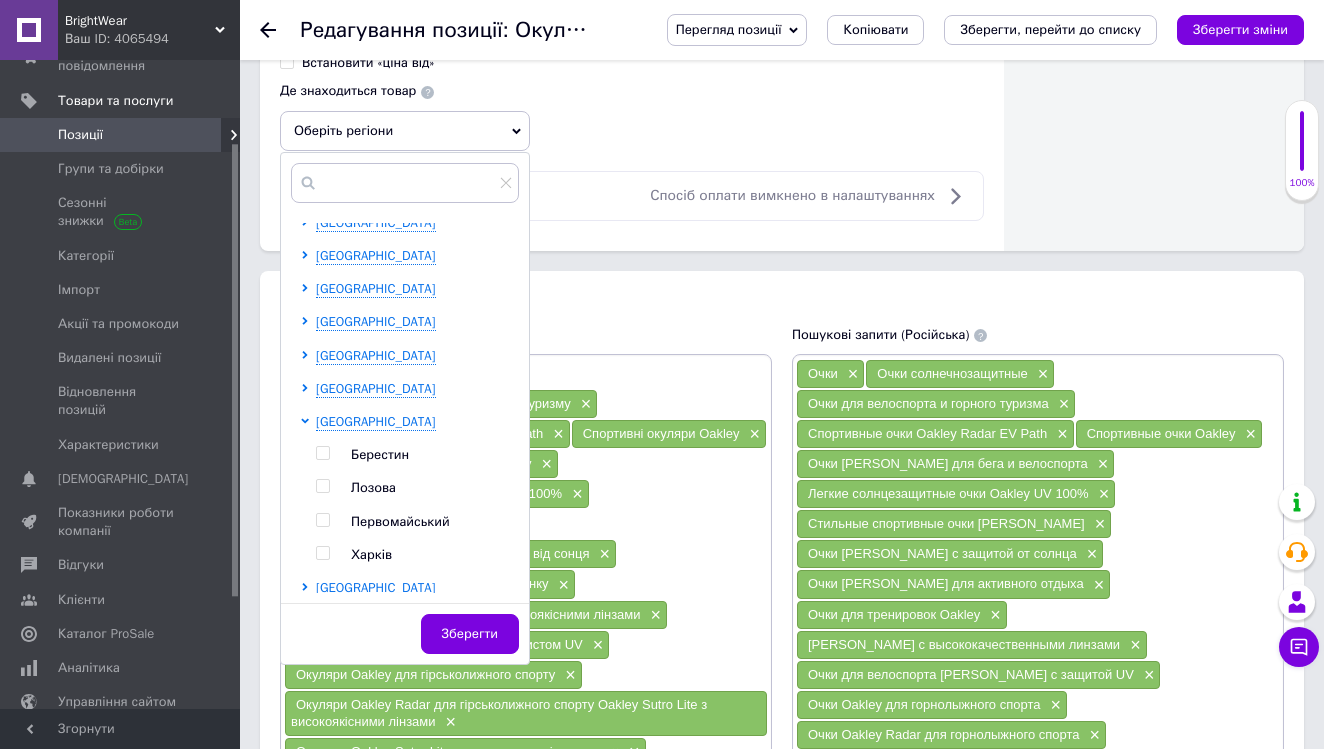 click at bounding box center [326, 555] 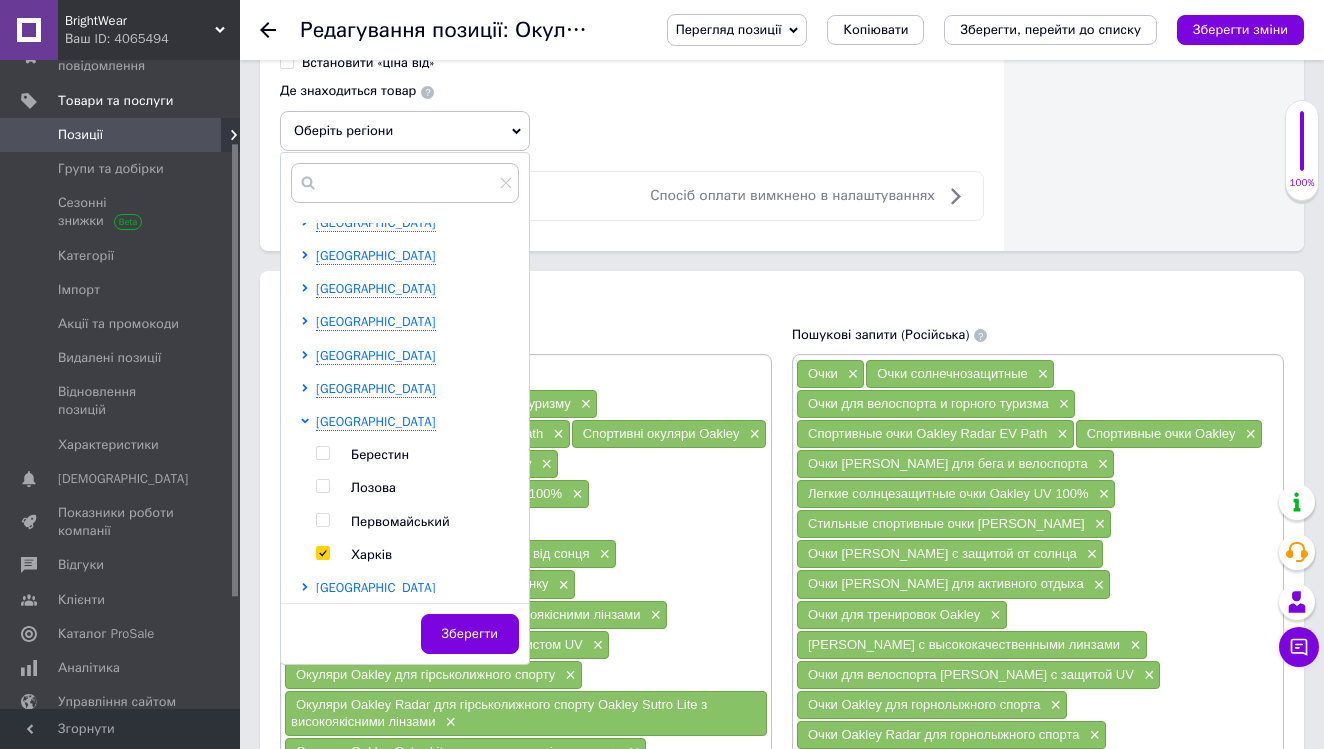 checkbox on "true" 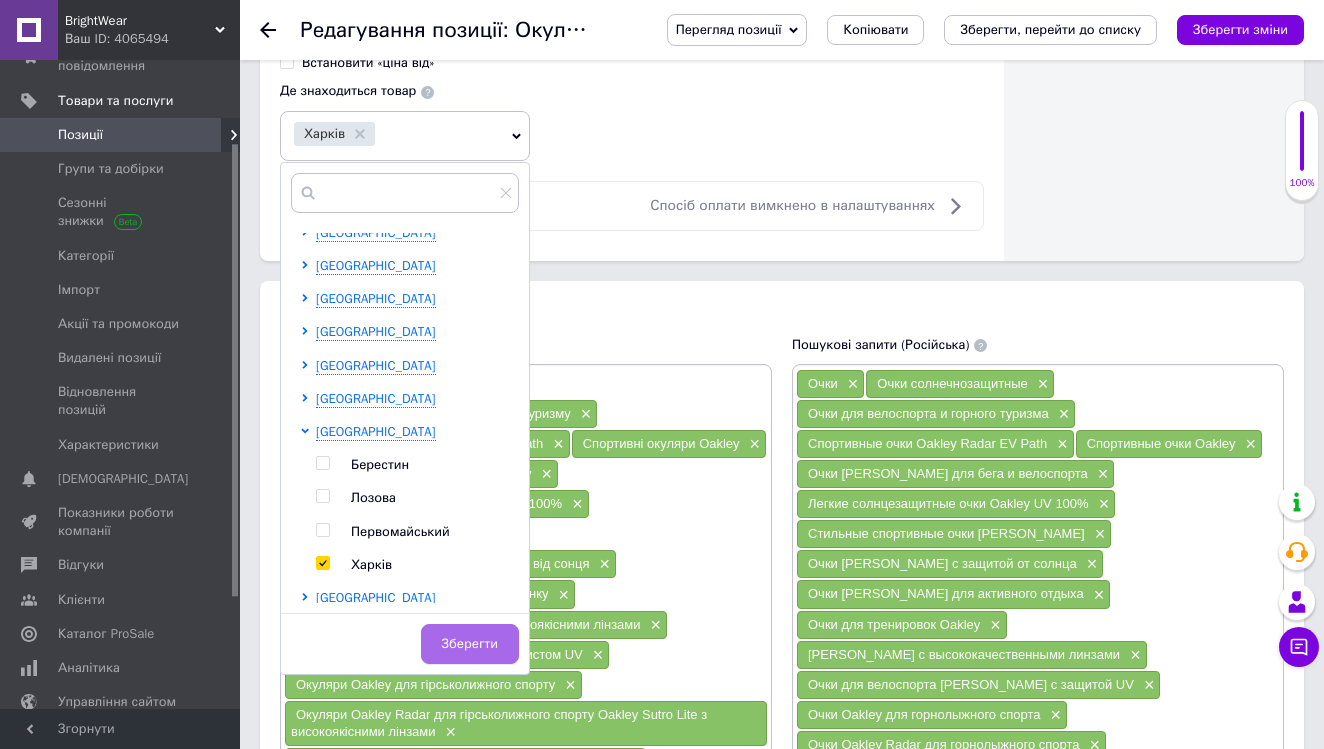 click on "Зберегти" at bounding box center (470, 644) 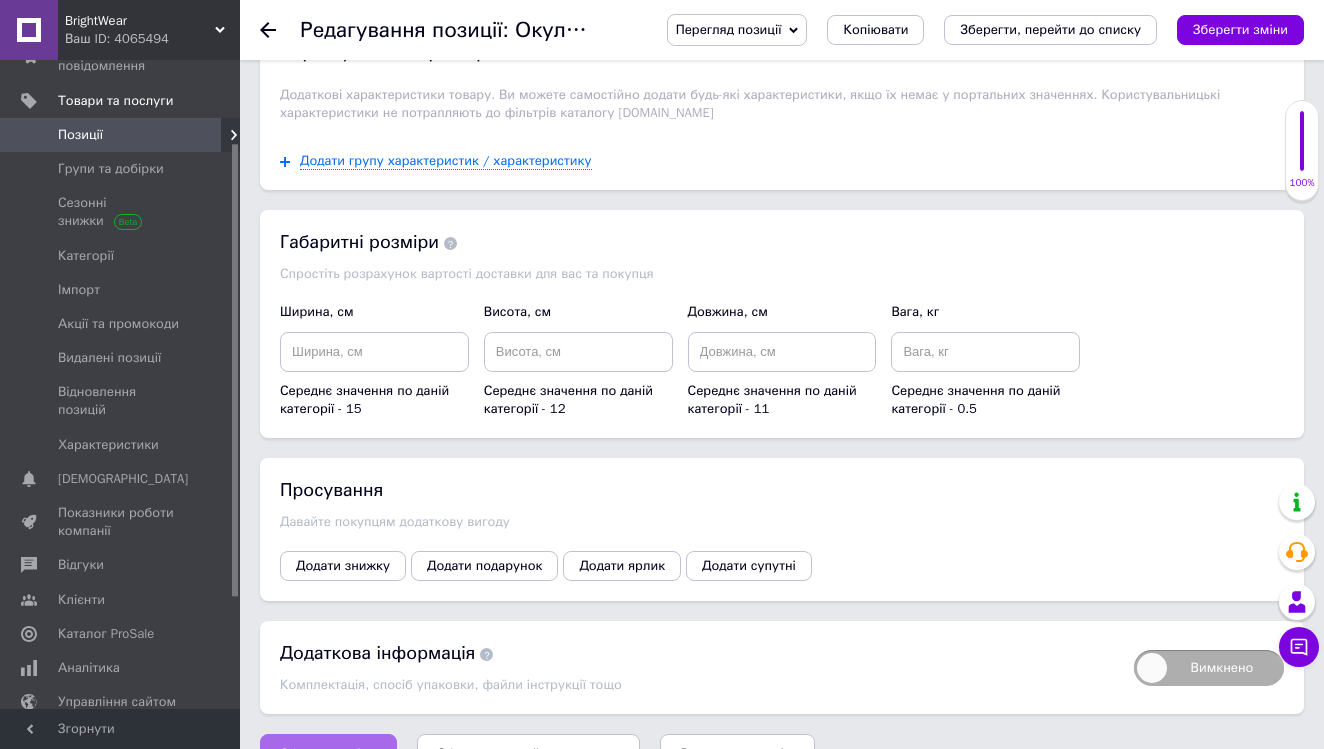 scroll, scrollTop: 2908, scrollLeft: 0, axis: vertical 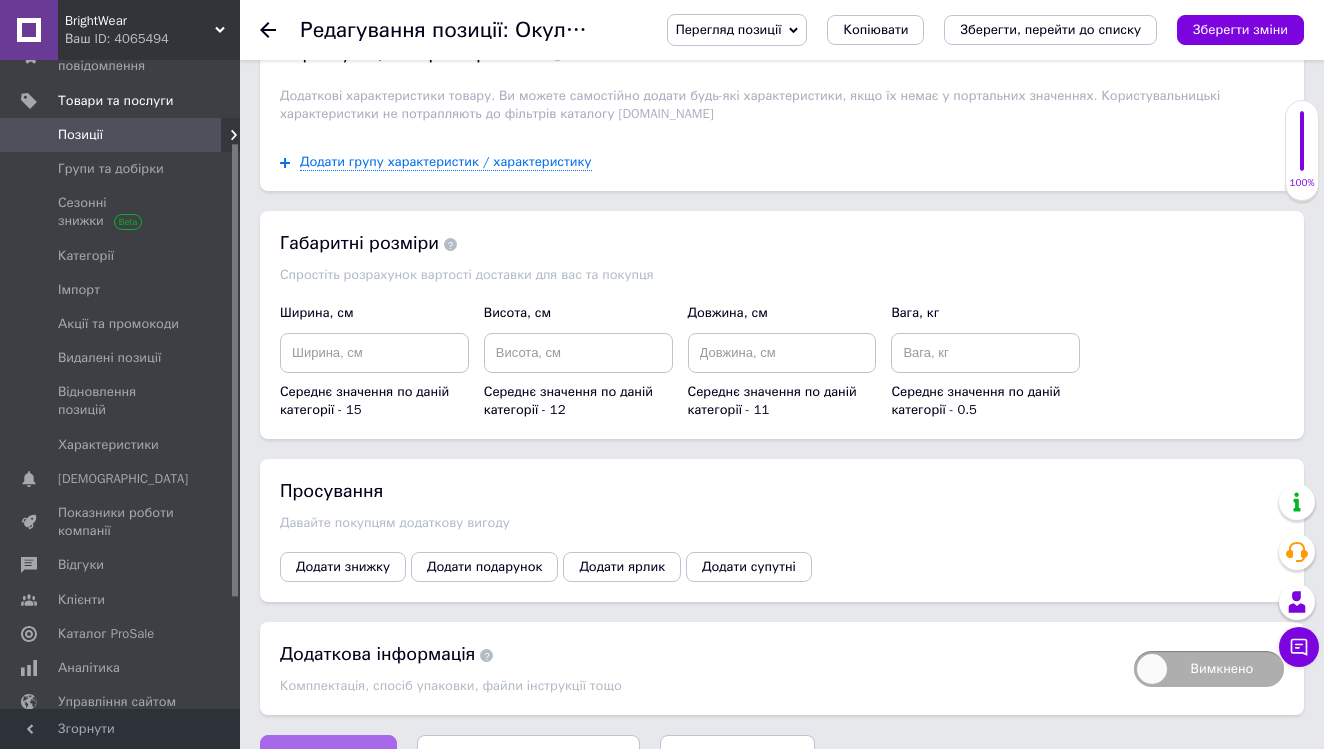 click on "Зберегти зміни" at bounding box center (328, 755) 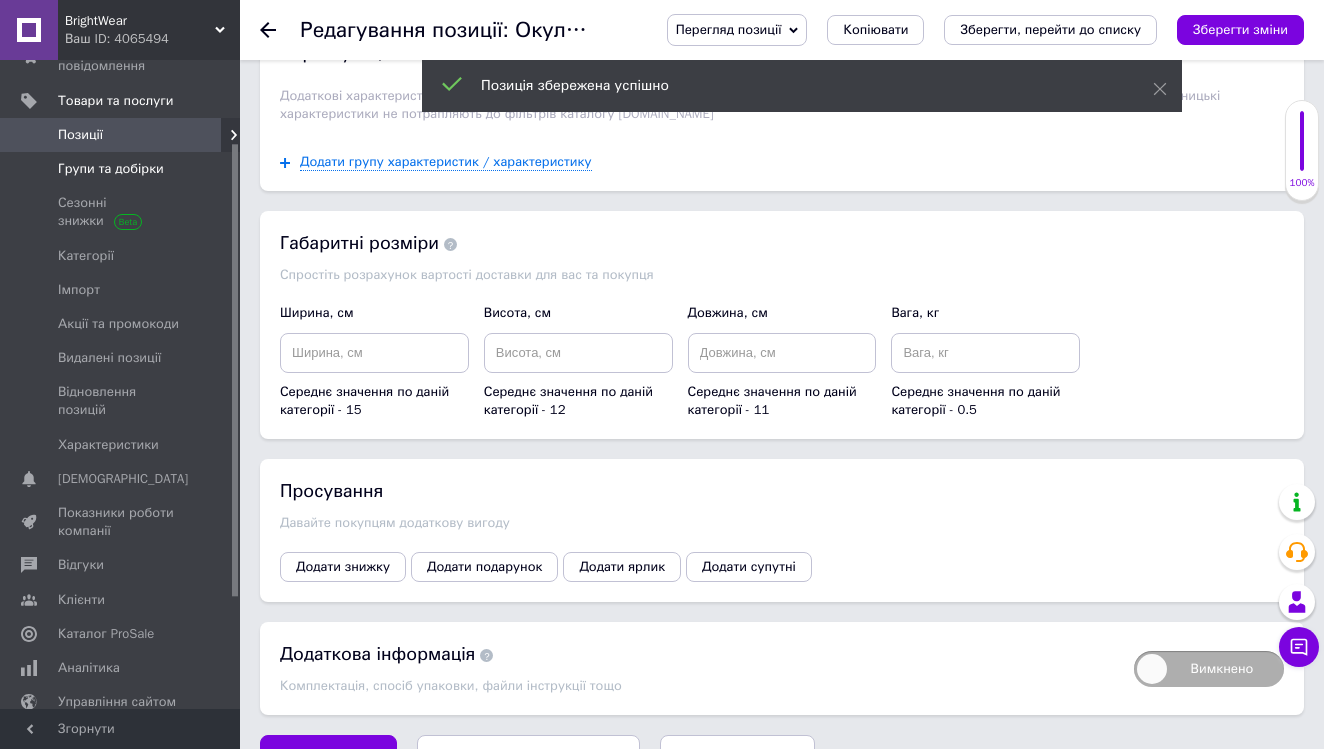 click on "Групи та добірки" at bounding box center [111, 169] 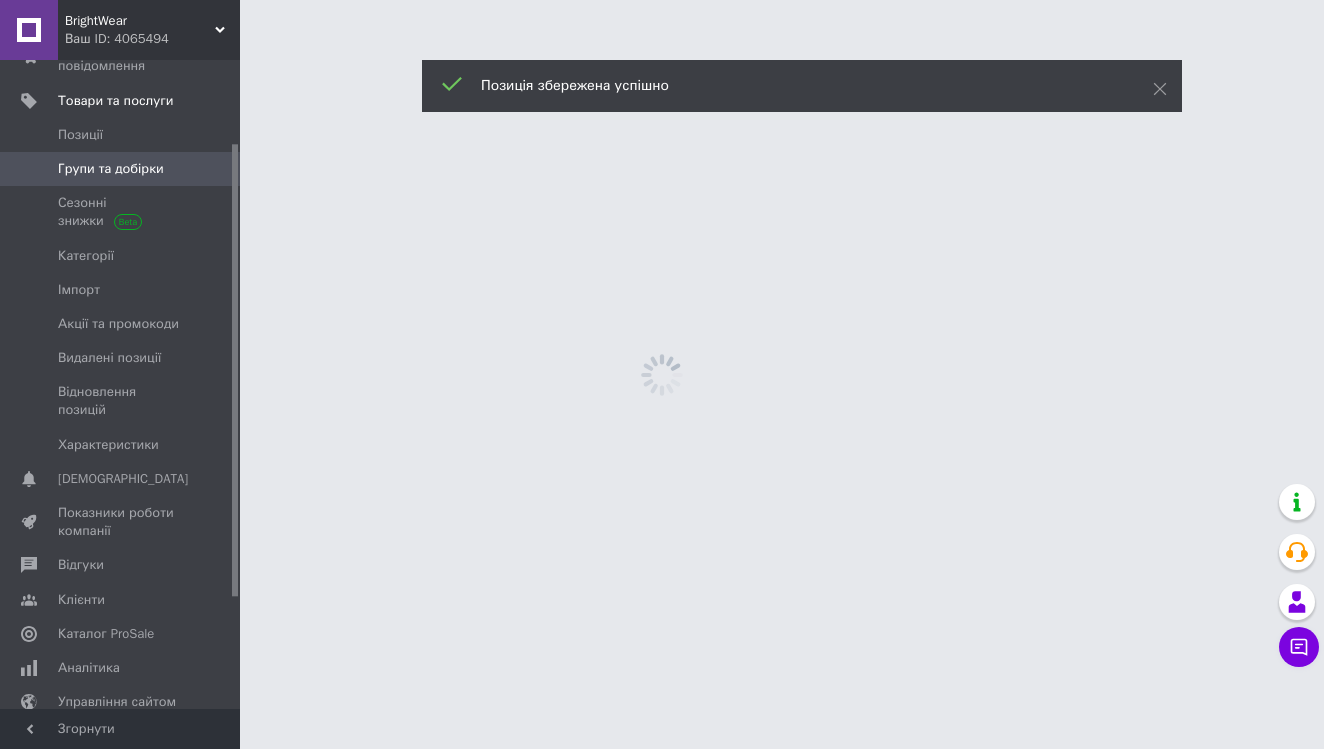 scroll, scrollTop: 0, scrollLeft: 0, axis: both 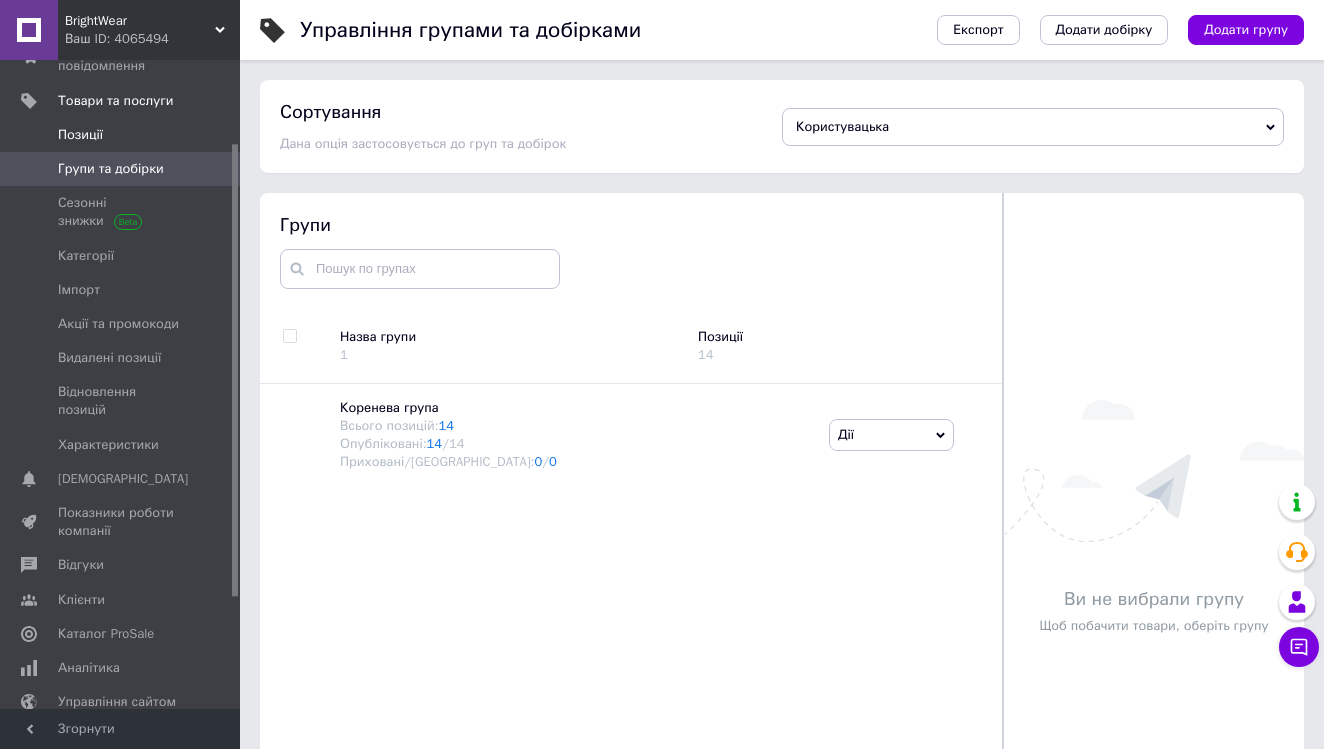 click on "Позиції" at bounding box center (80, 135) 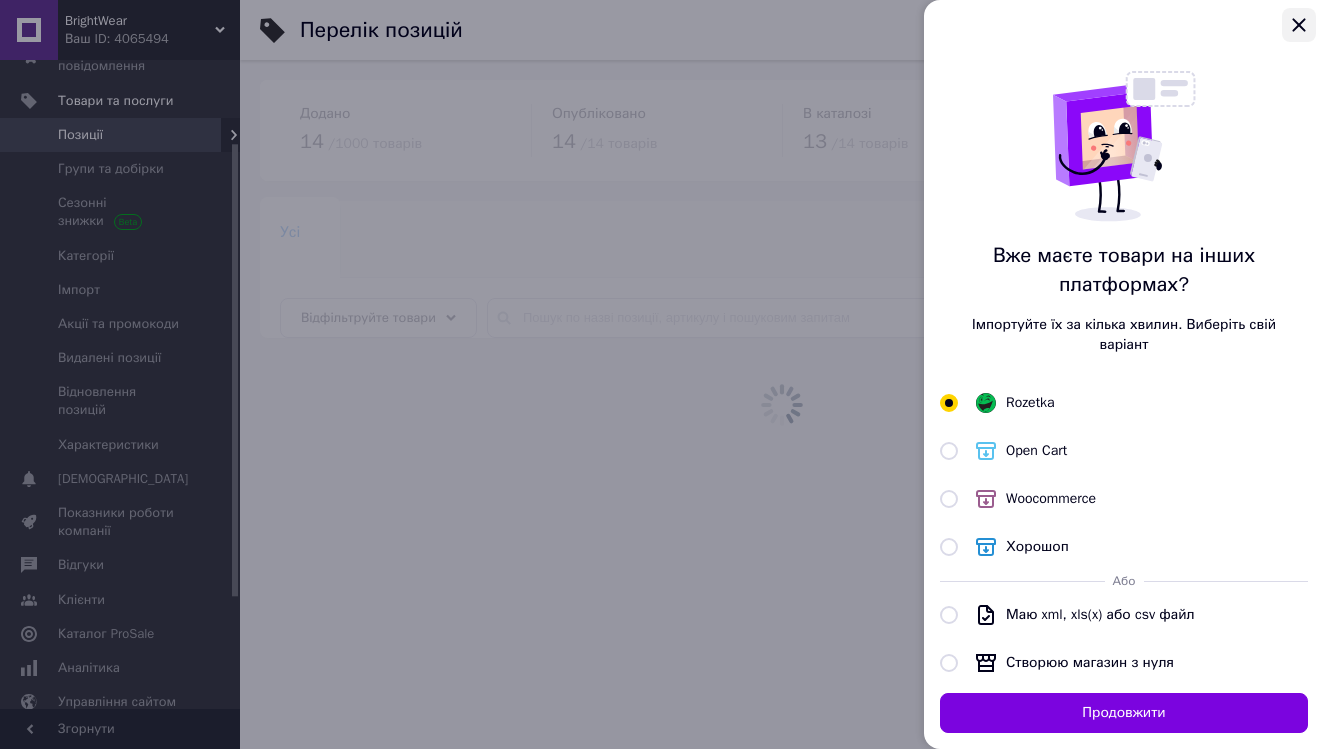 click 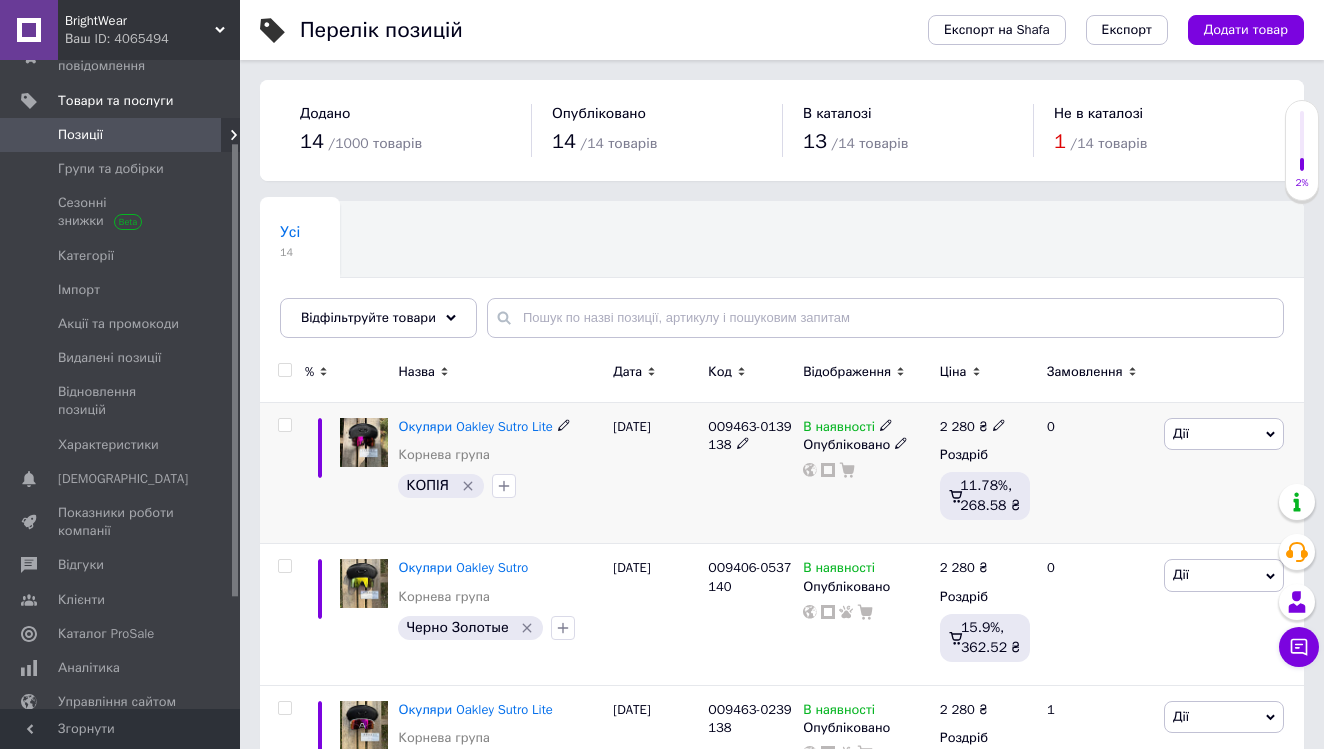click 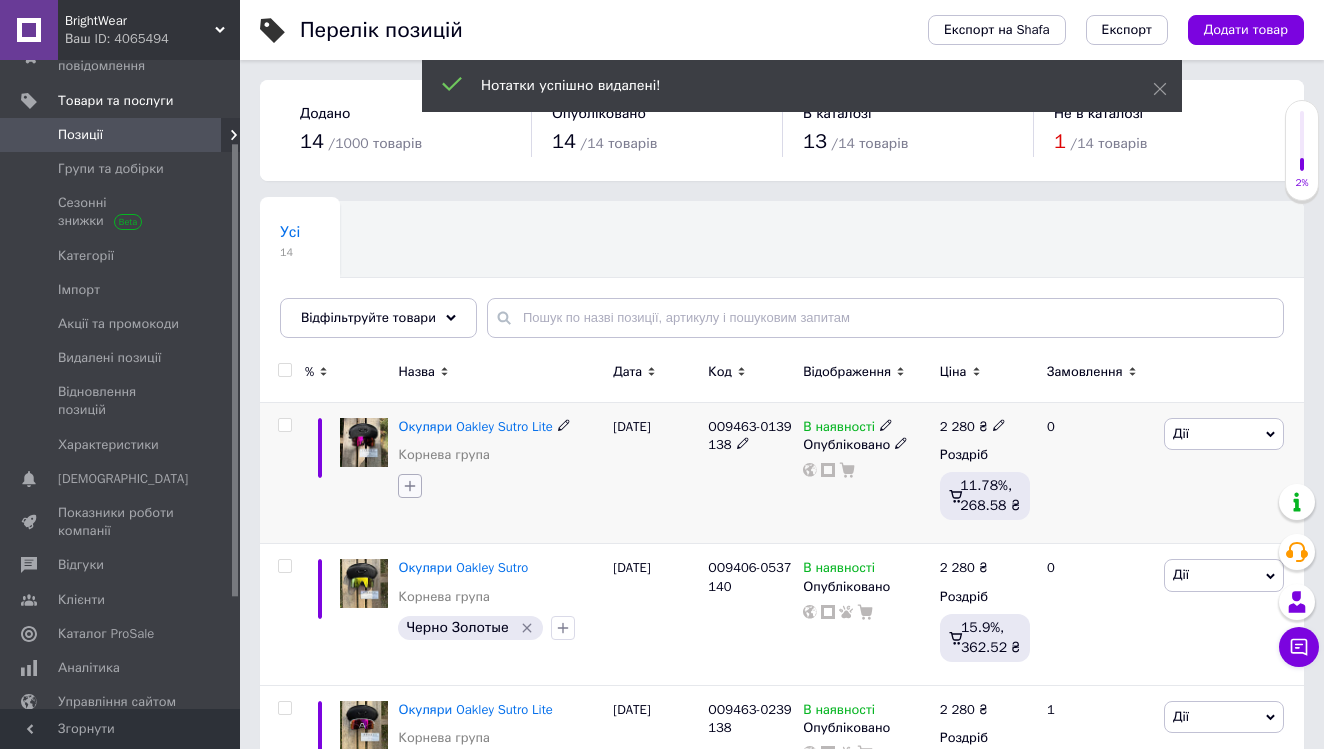 click 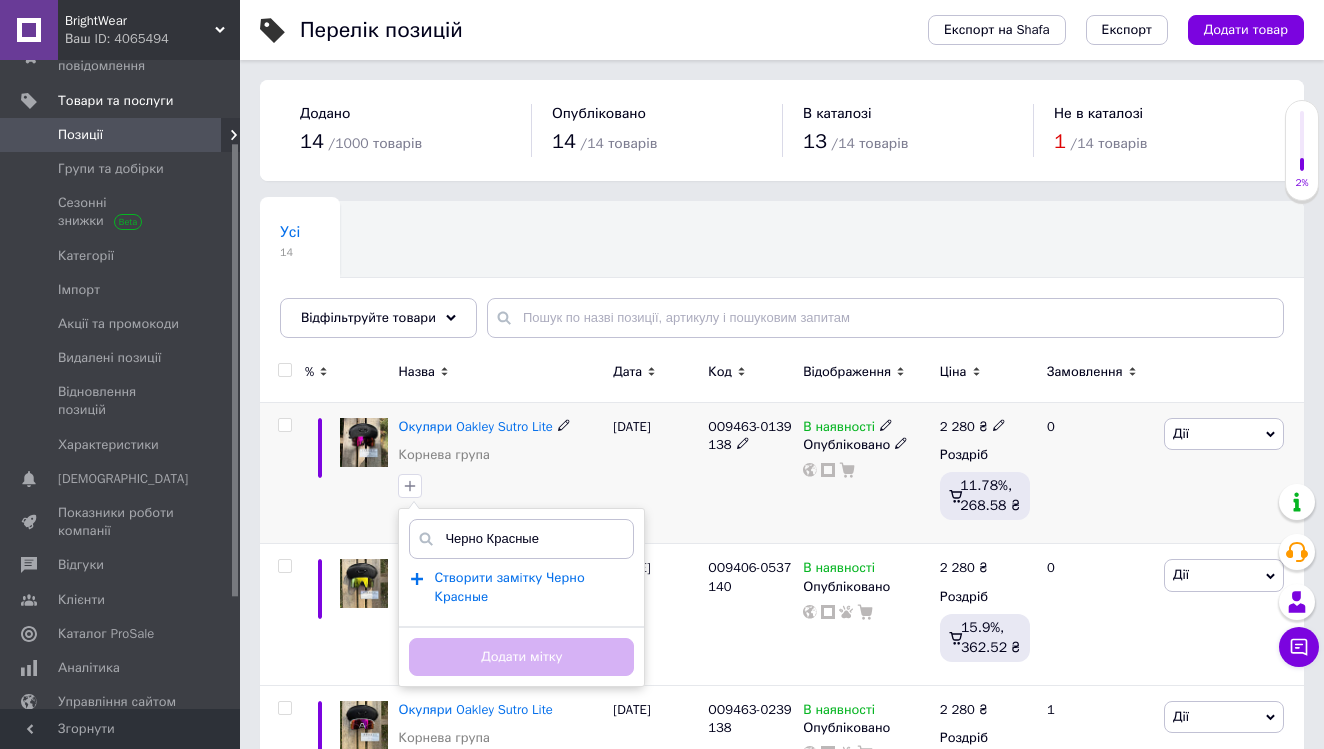 type on "Черно Красные" 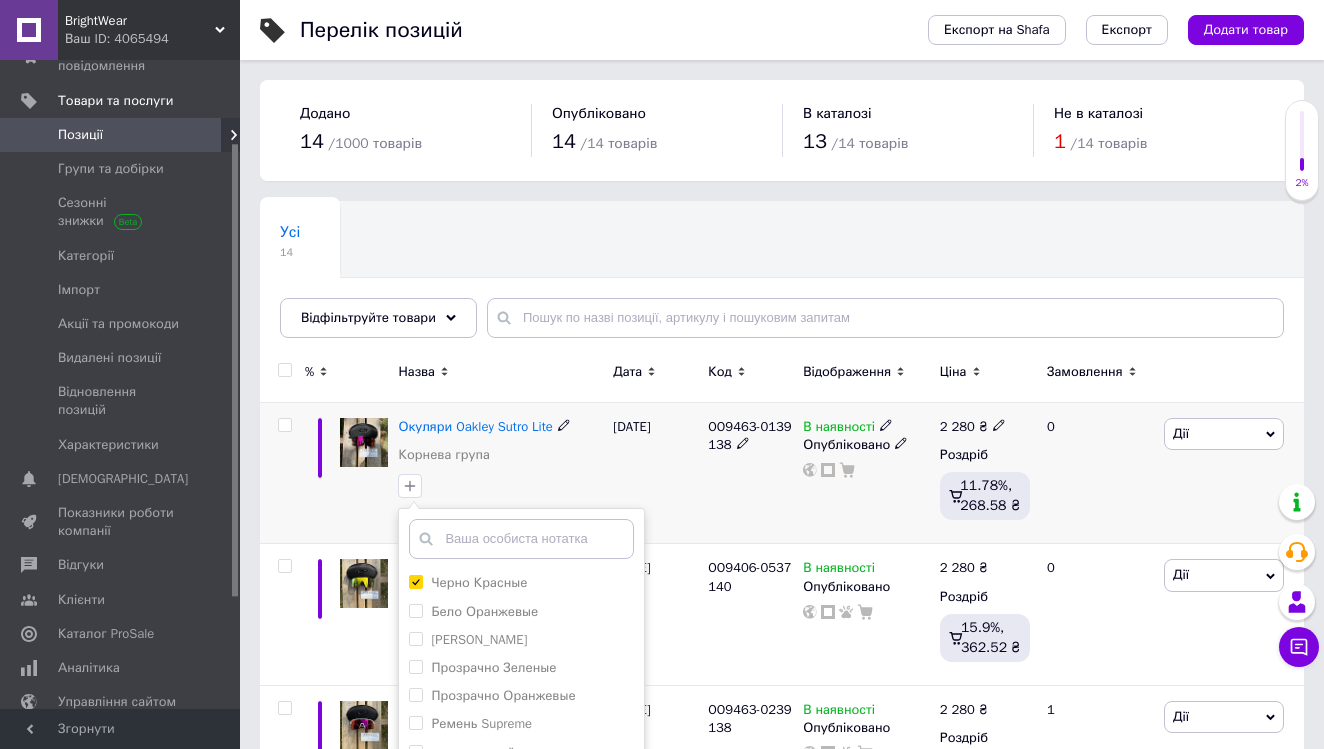 click on "[DATE]" at bounding box center [655, 473] 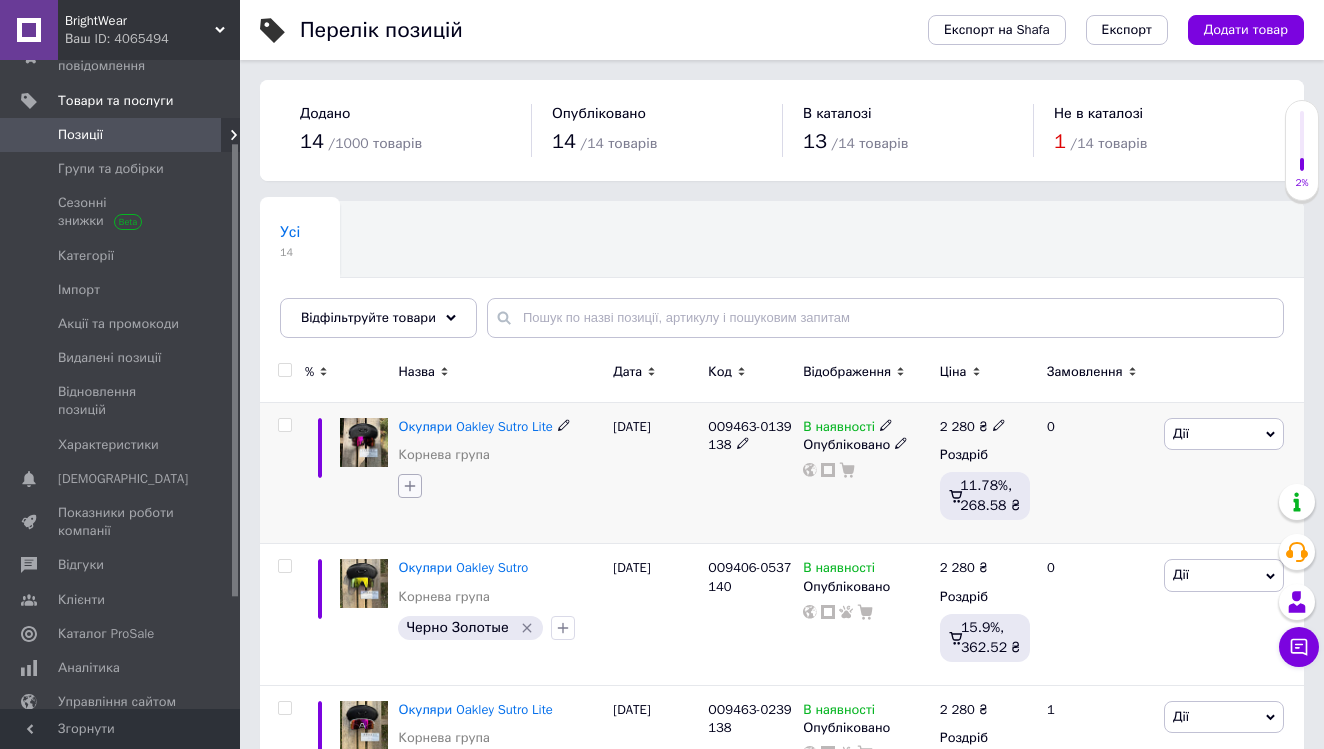 click 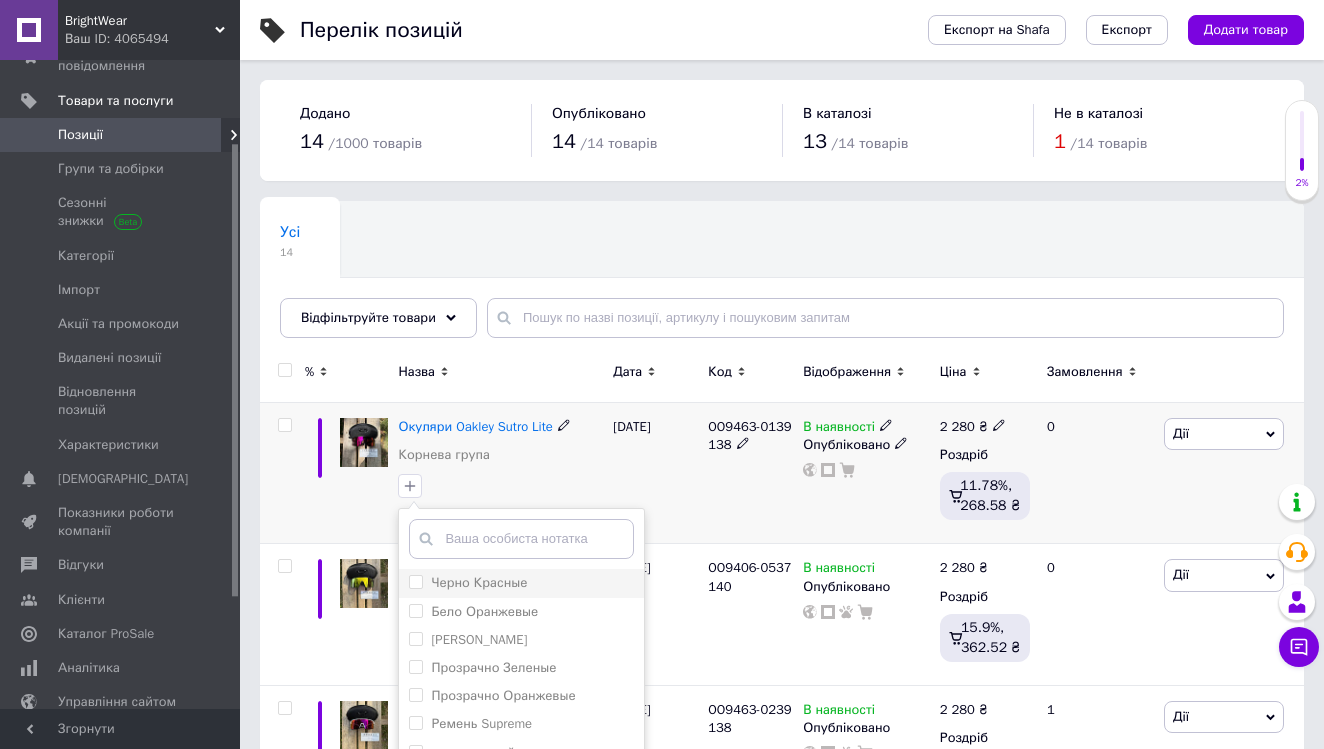 click on "Черно Красные" at bounding box center (479, 582) 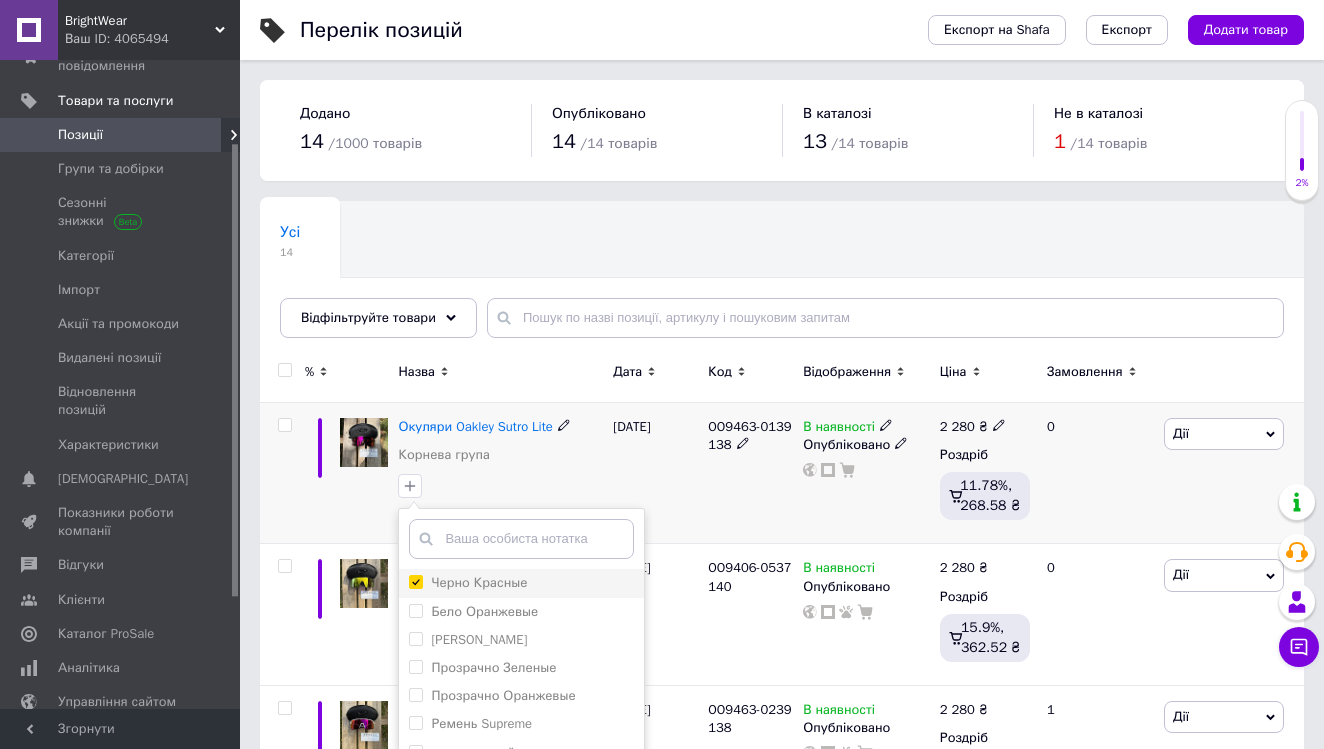 checkbox on "true" 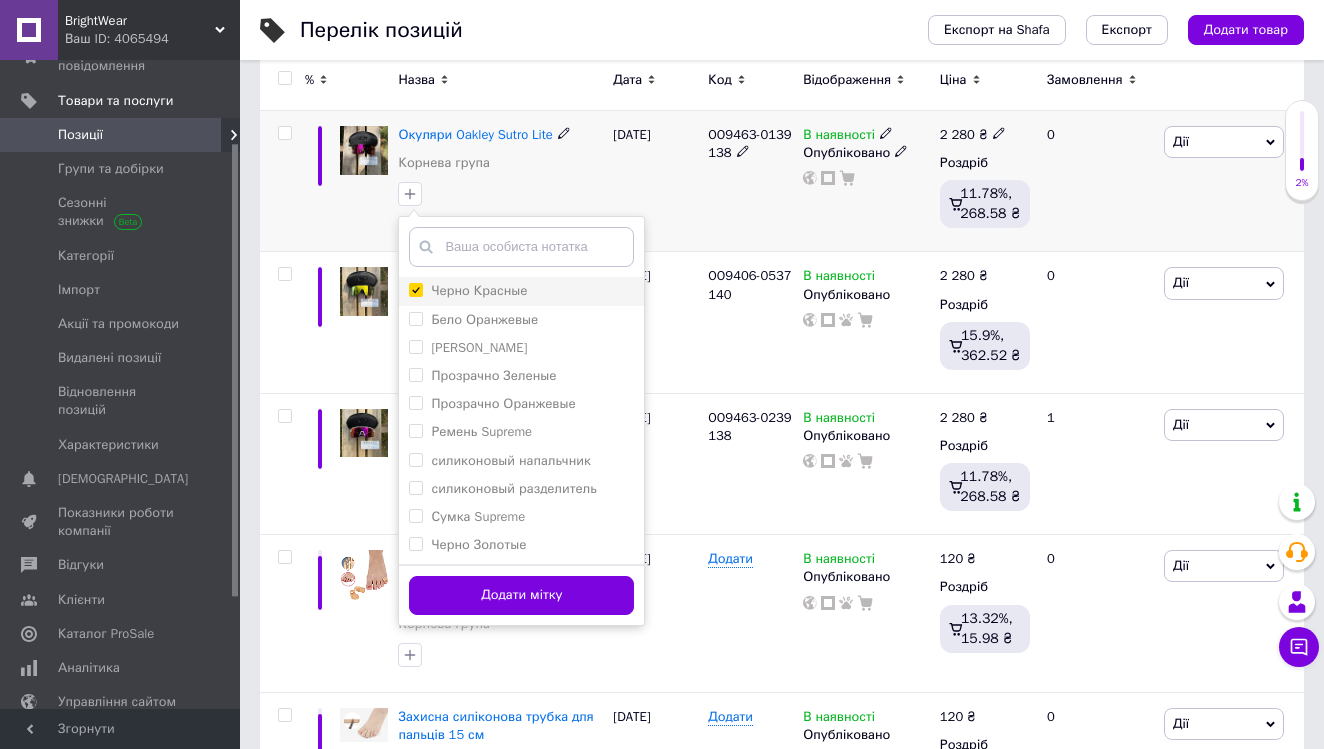 scroll, scrollTop: 373, scrollLeft: 0, axis: vertical 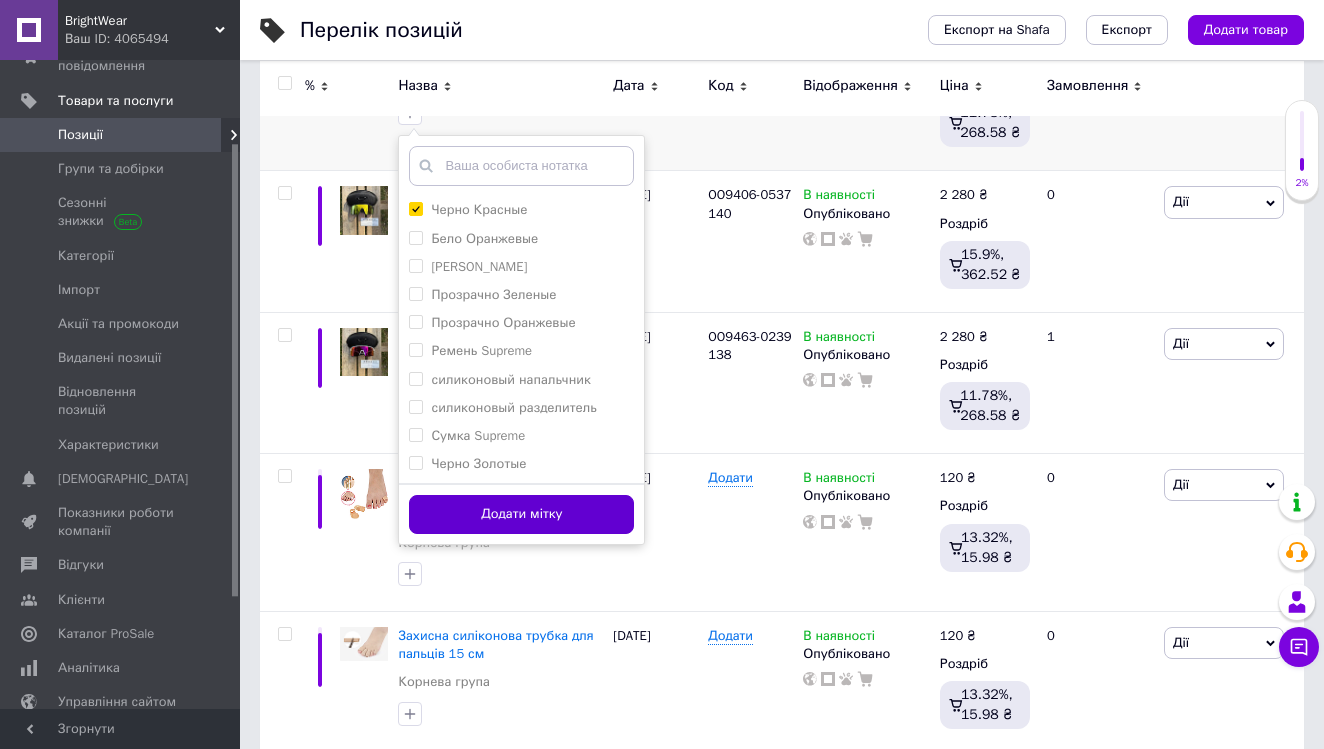 click on "Додати мітку" at bounding box center (521, 514) 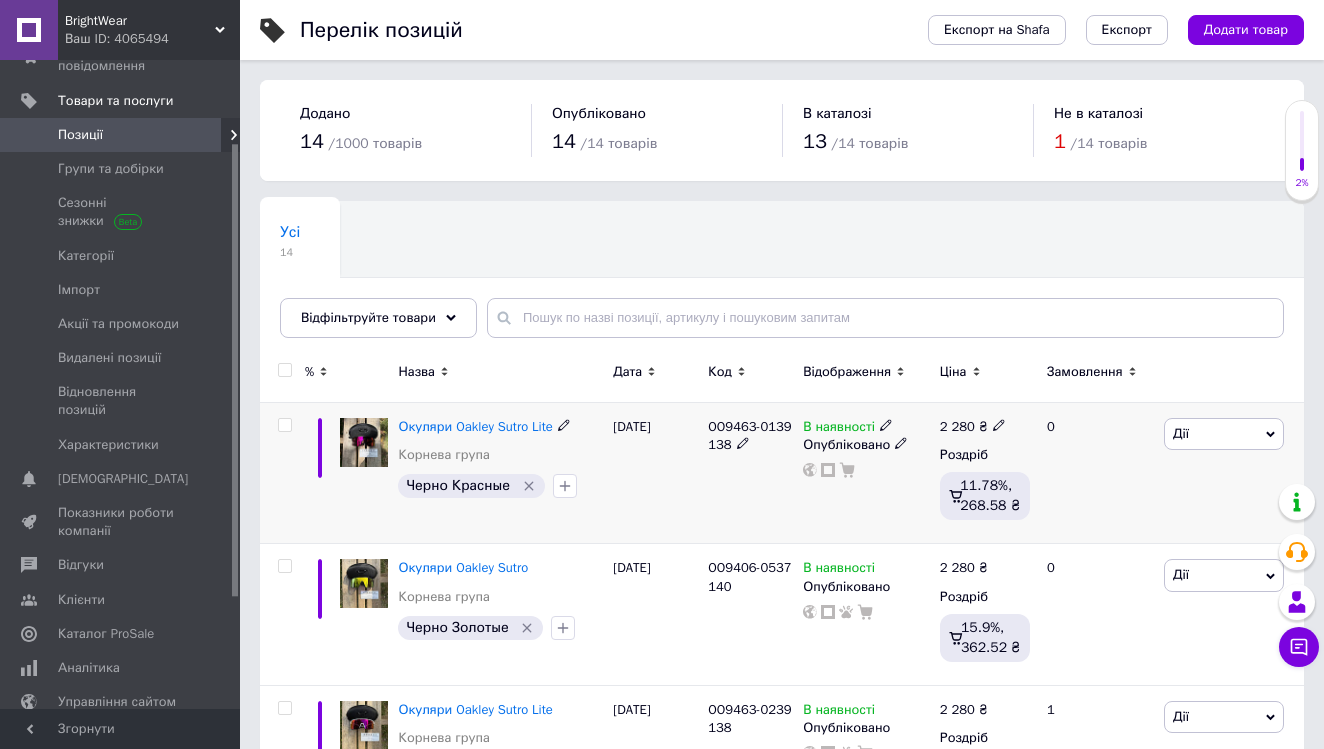 scroll, scrollTop: 0, scrollLeft: 0, axis: both 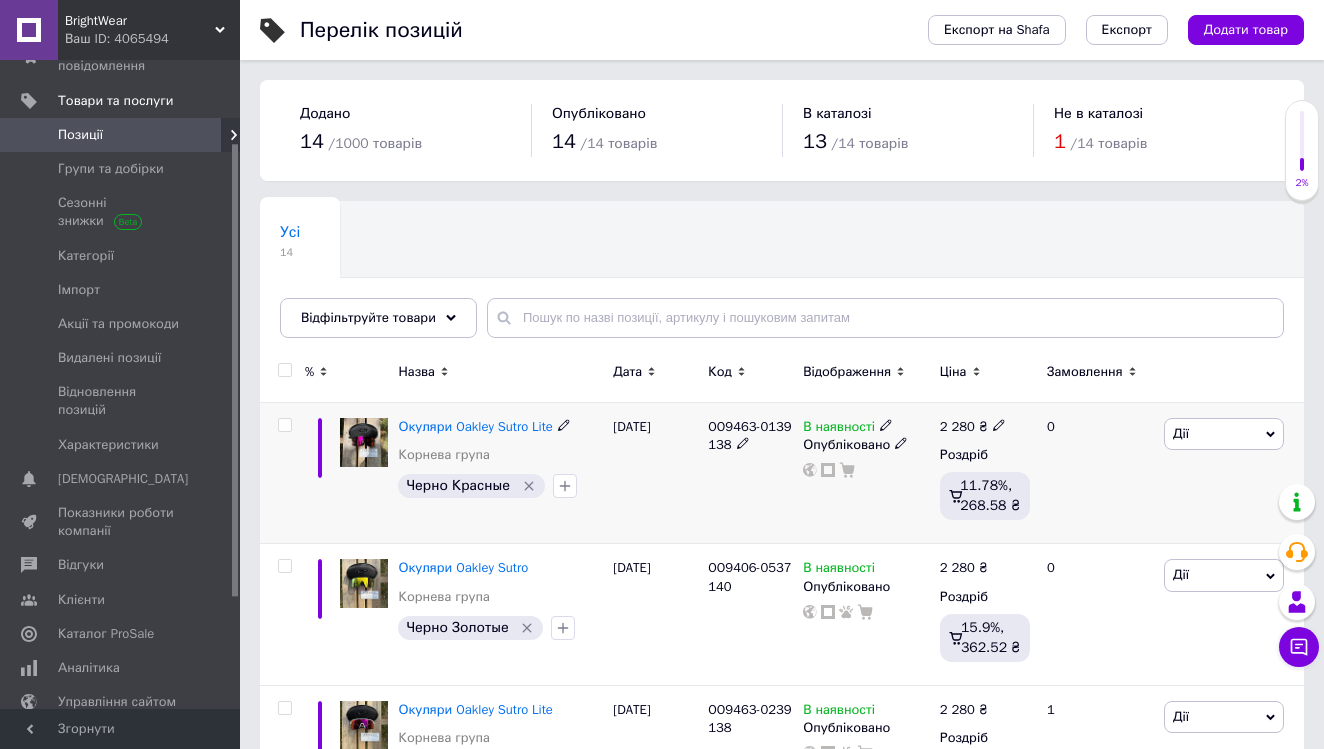 click on "Усі 14 Ok Відфільтровано...  Зберегти" at bounding box center [782, 279] 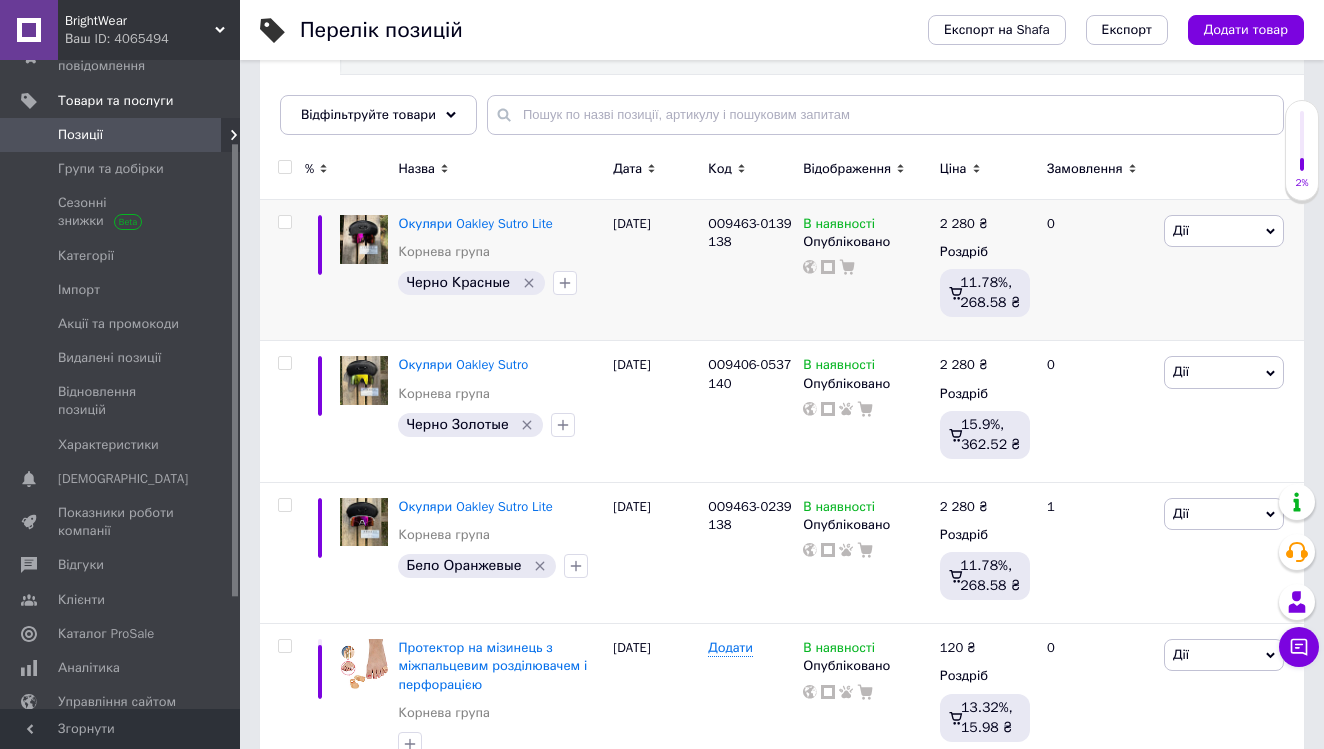 scroll, scrollTop: 206, scrollLeft: 0, axis: vertical 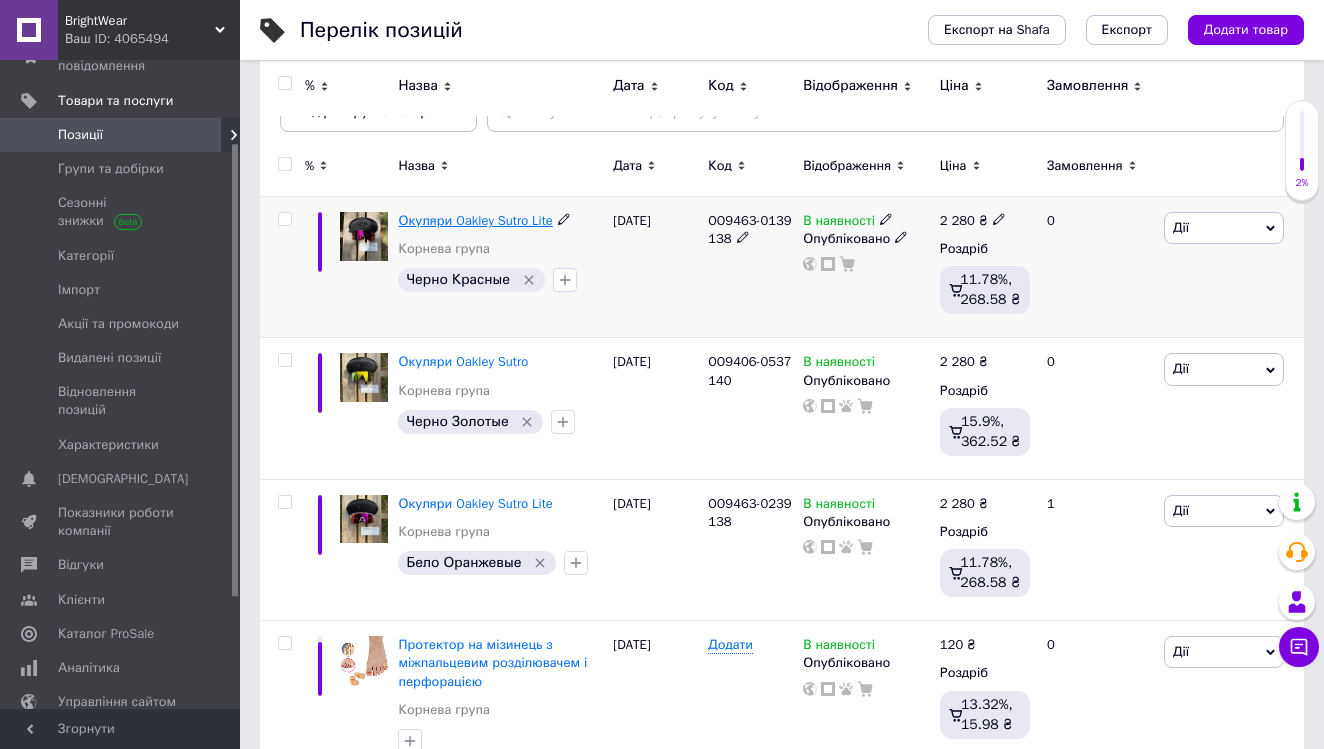 click on "Окуляри Oakley Sutro Lite" at bounding box center [475, 220] 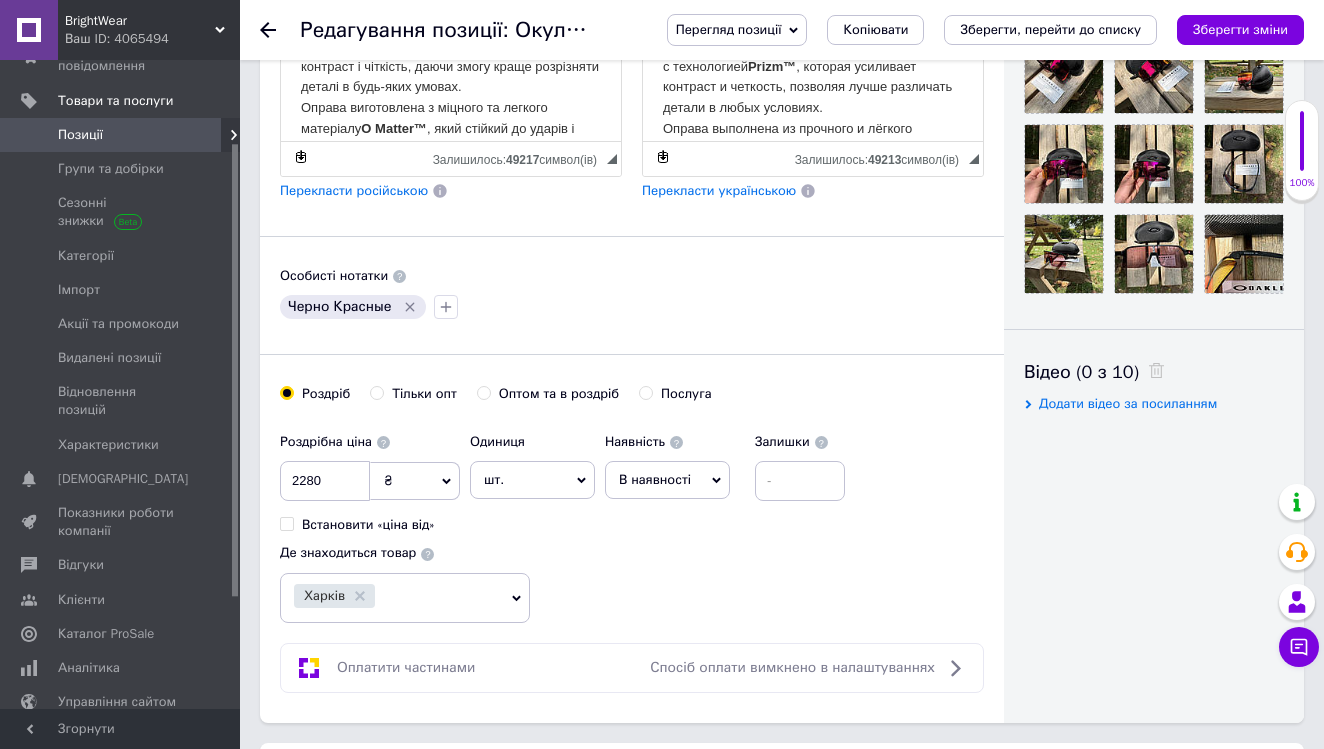 scroll, scrollTop: 592, scrollLeft: 0, axis: vertical 